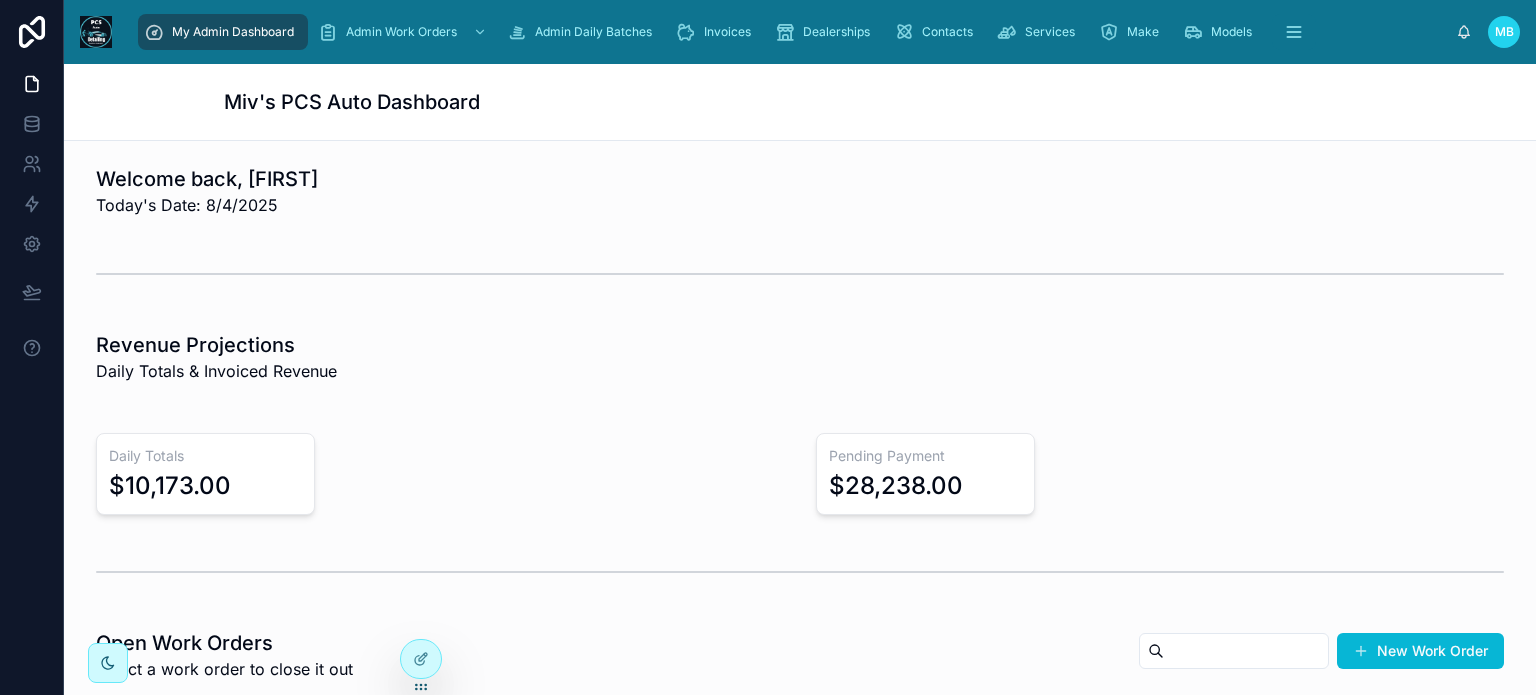 scroll, scrollTop: 0, scrollLeft: 0, axis: both 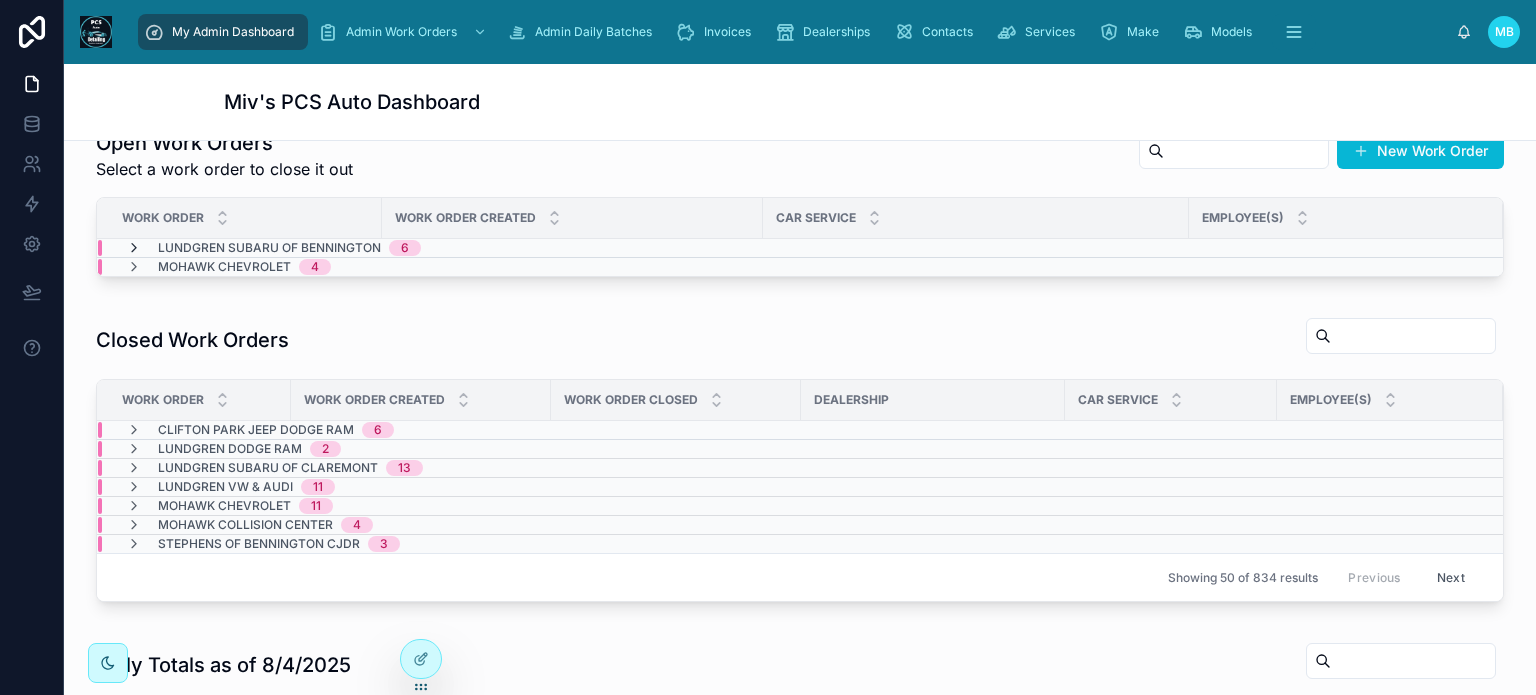 click at bounding box center (134, 248) 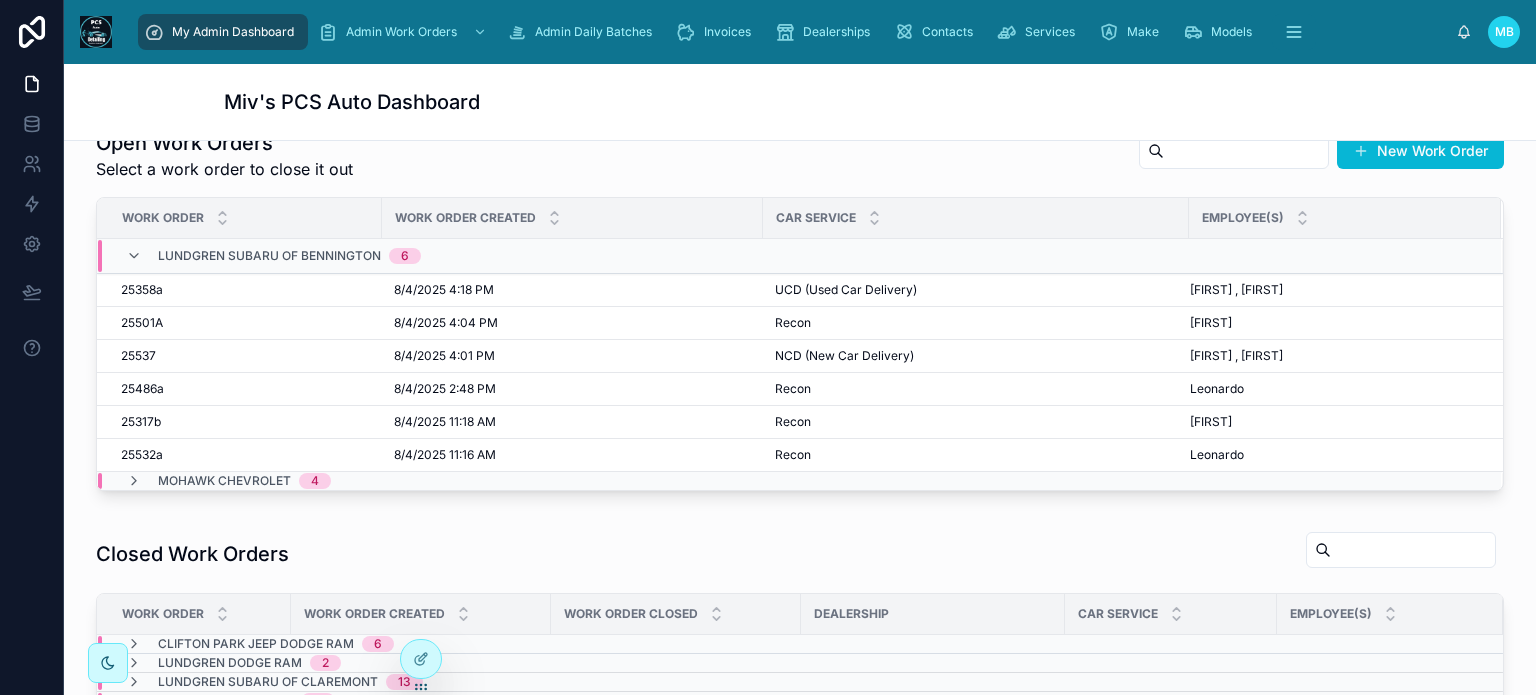 click at bounding box center [134, 256] 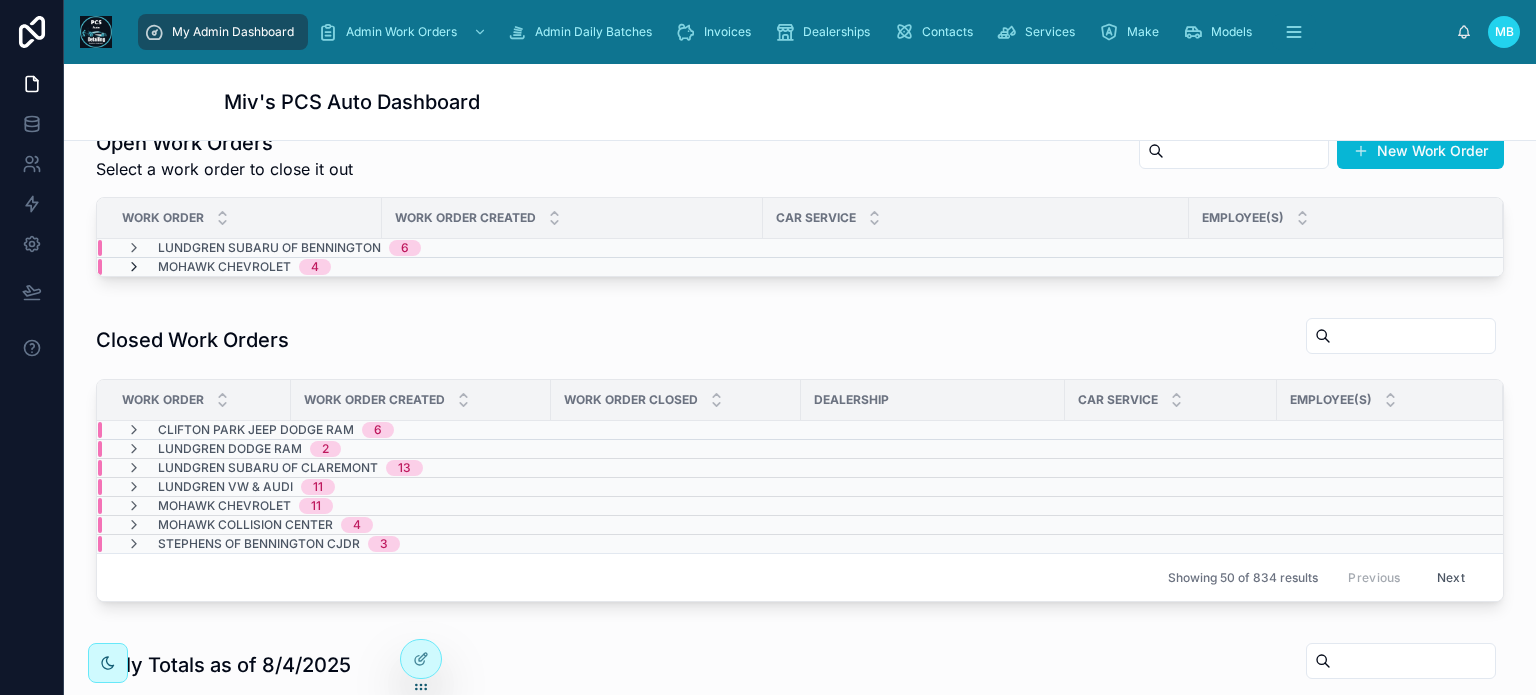 click at bounding box center (134, 267) 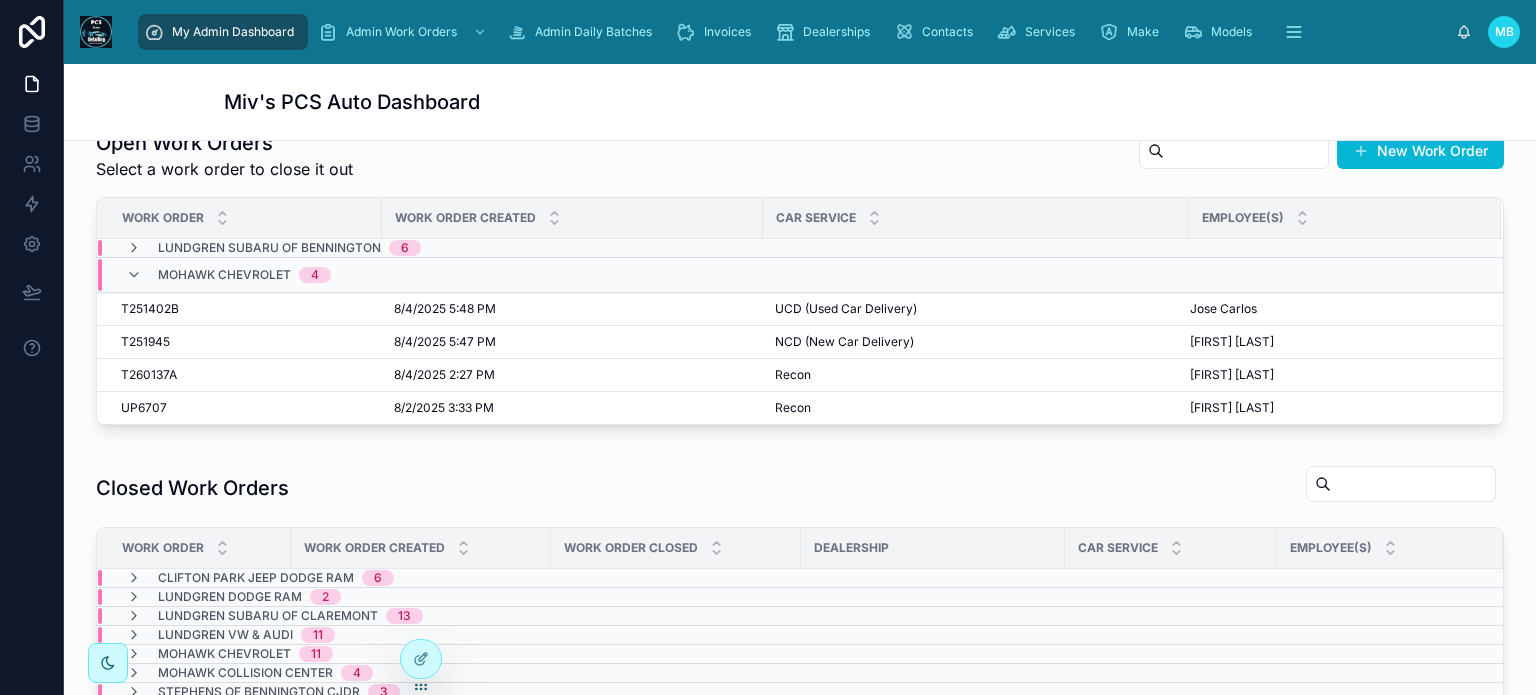 click at bounding box center [134, 275] 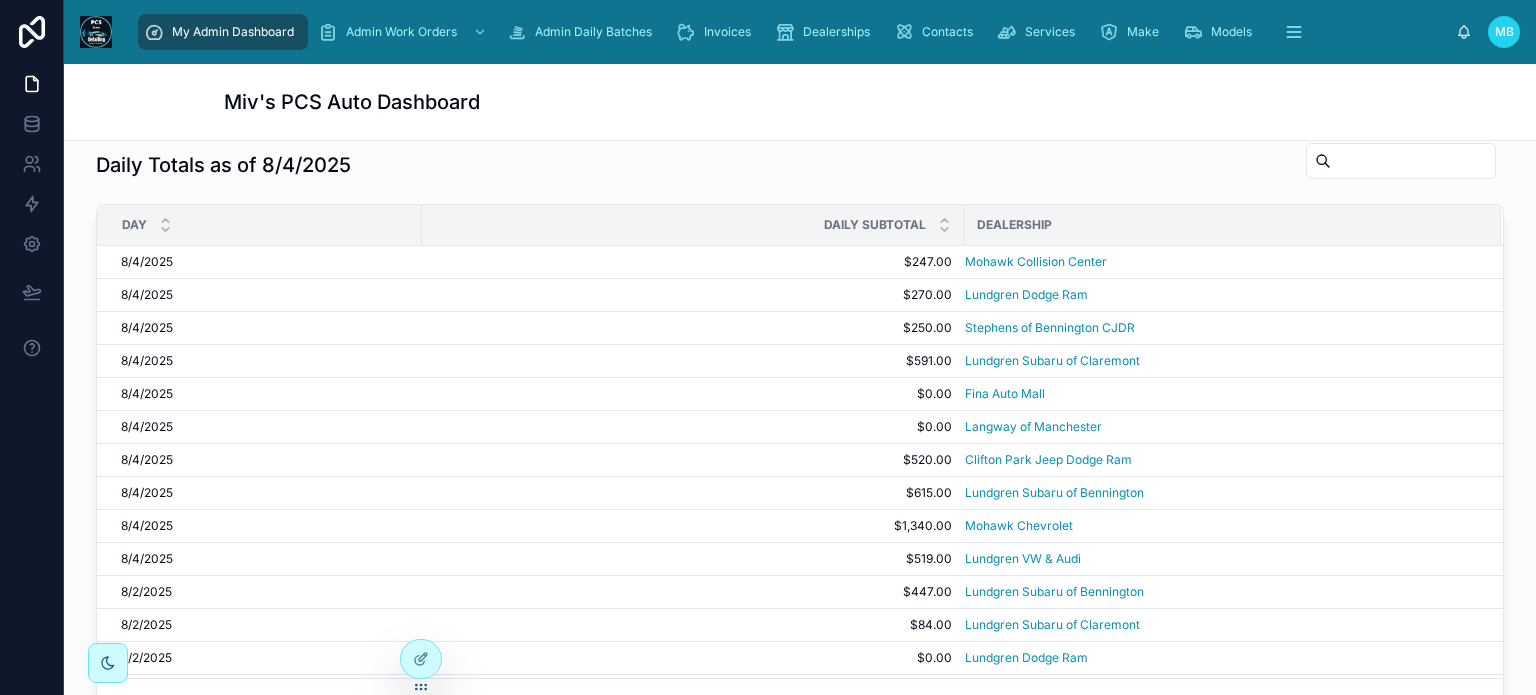 scroll, scrollTop: 800, scrollLeft: 0, axis: vertical 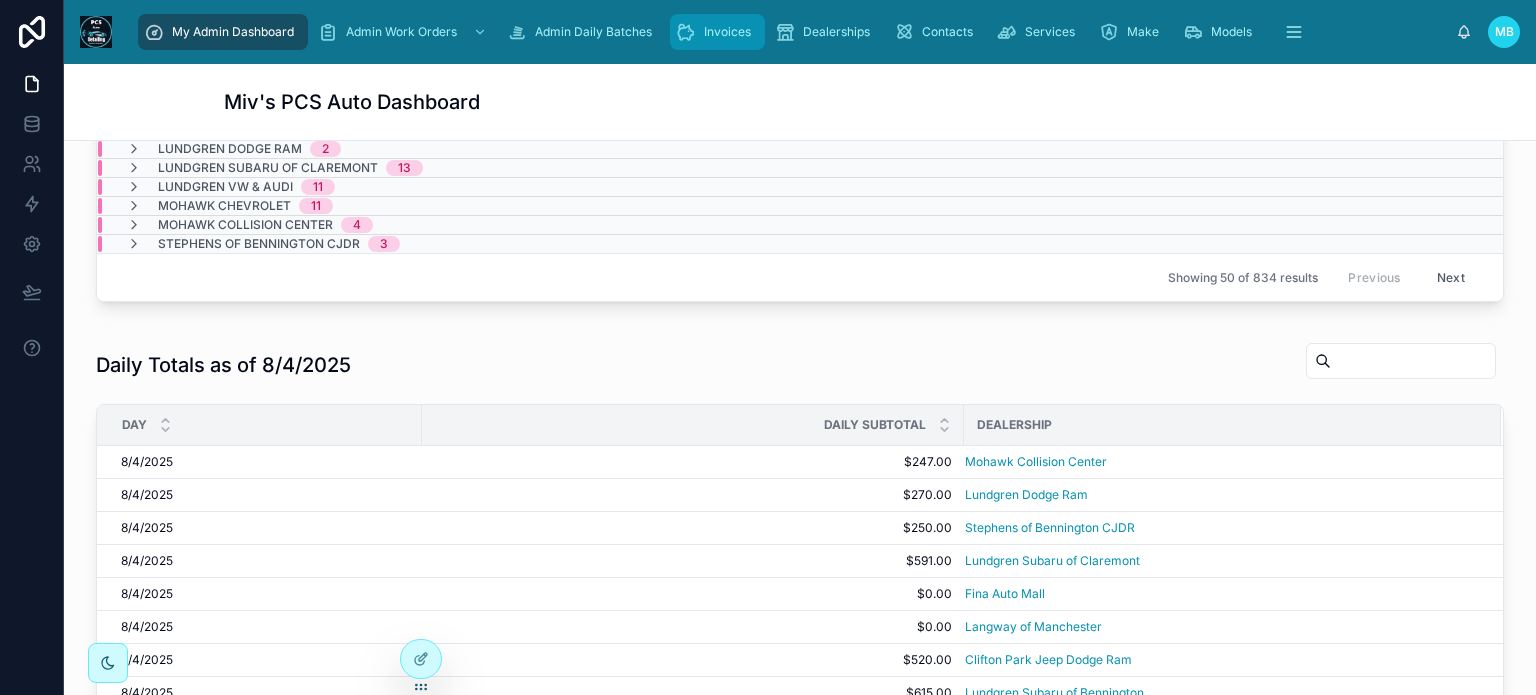 click on "Invoices" at bounding box center (727, 32) 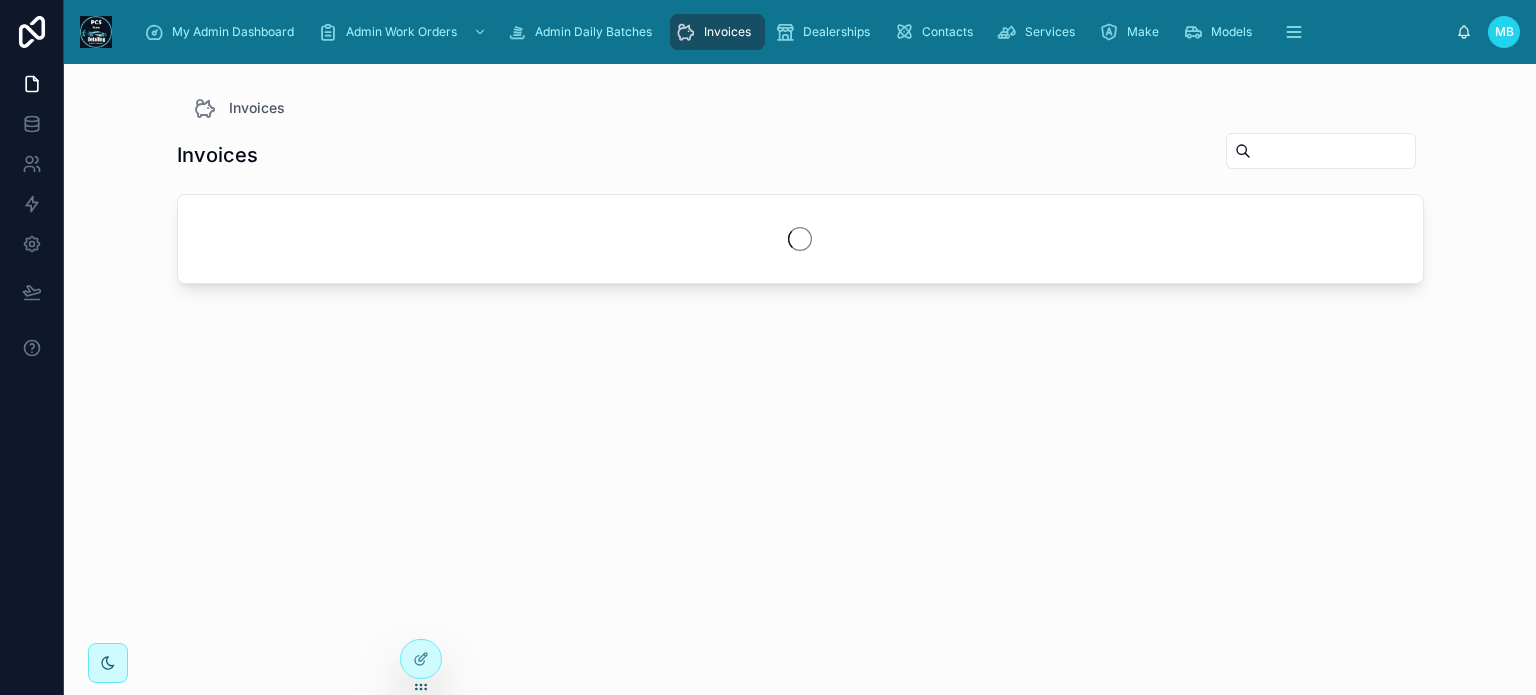 scroll, scrollTop: 0, scrollLeft: 0, axis: both 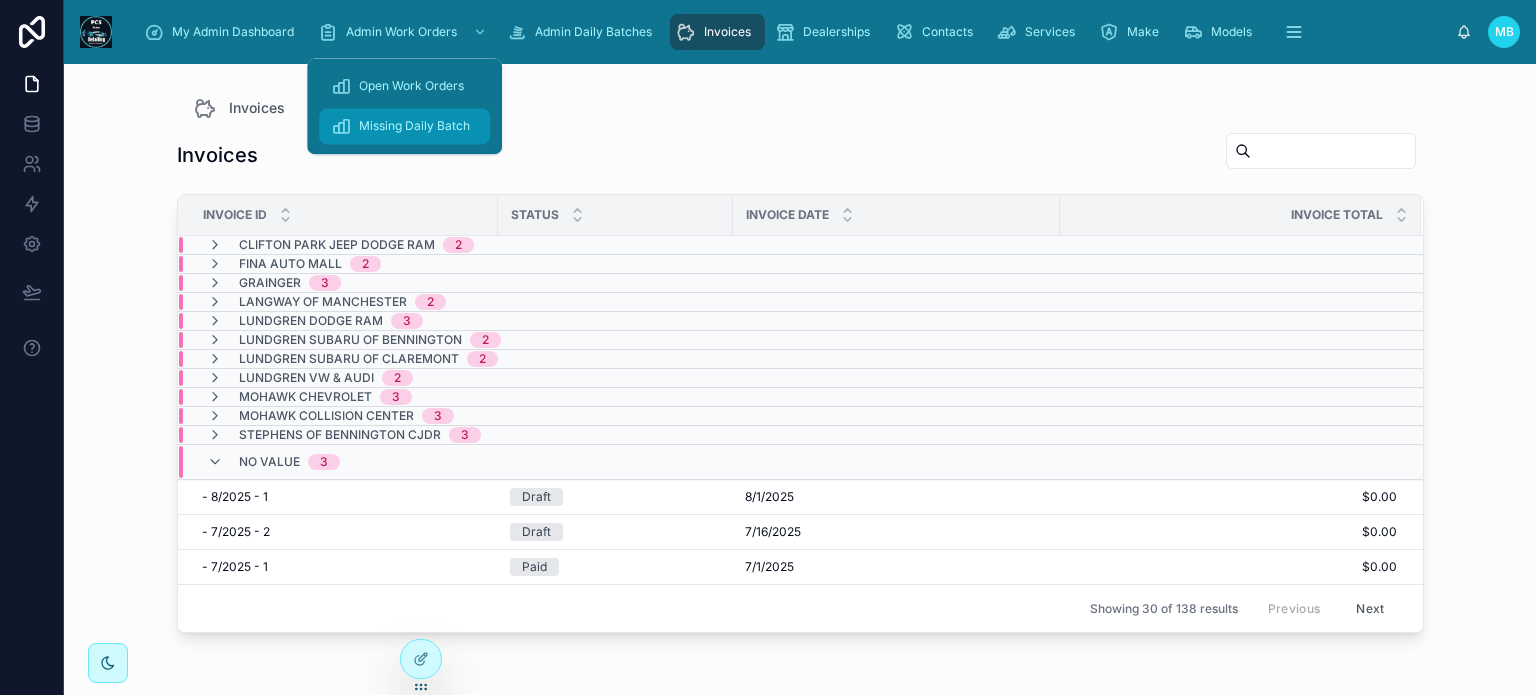 click on "Missing Daily Batch" at bounding box center (414, 126) 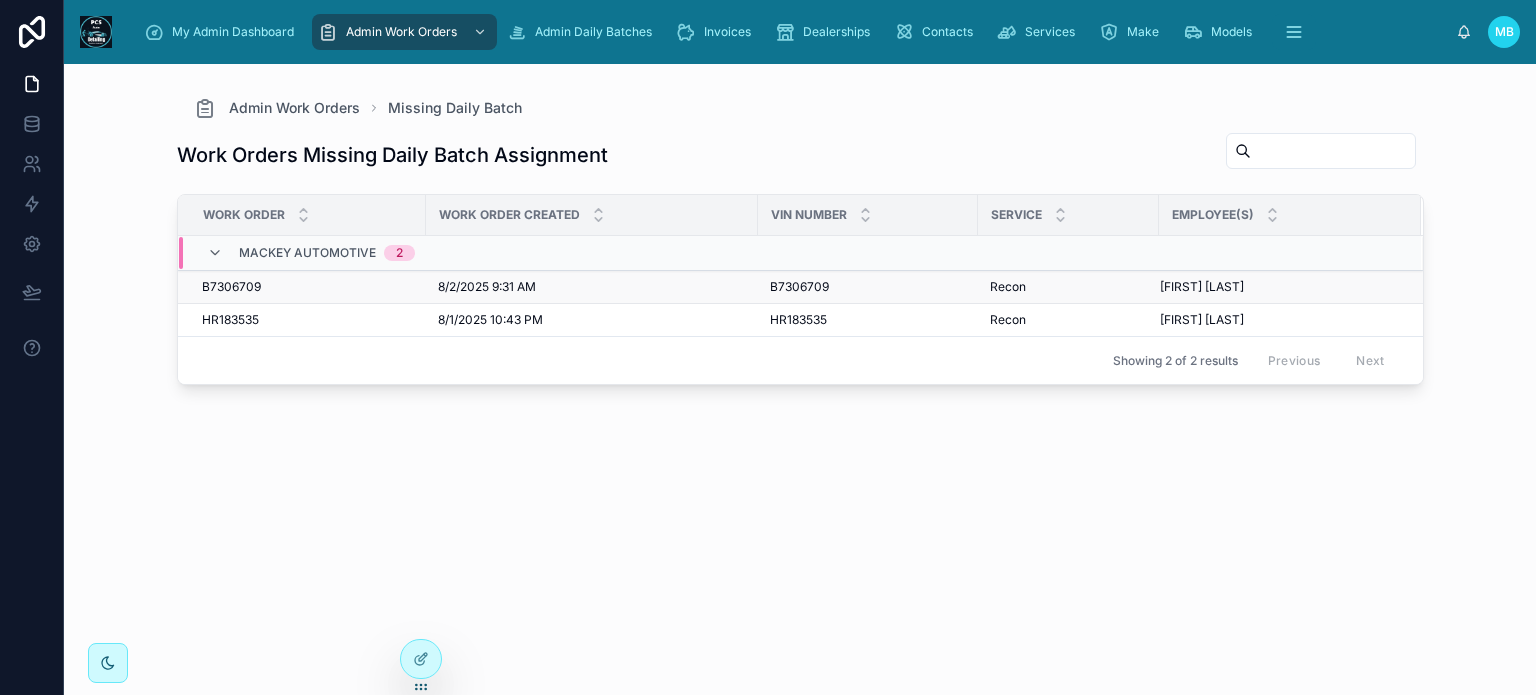 click on "B7306709" at bounding box center [231, 287] 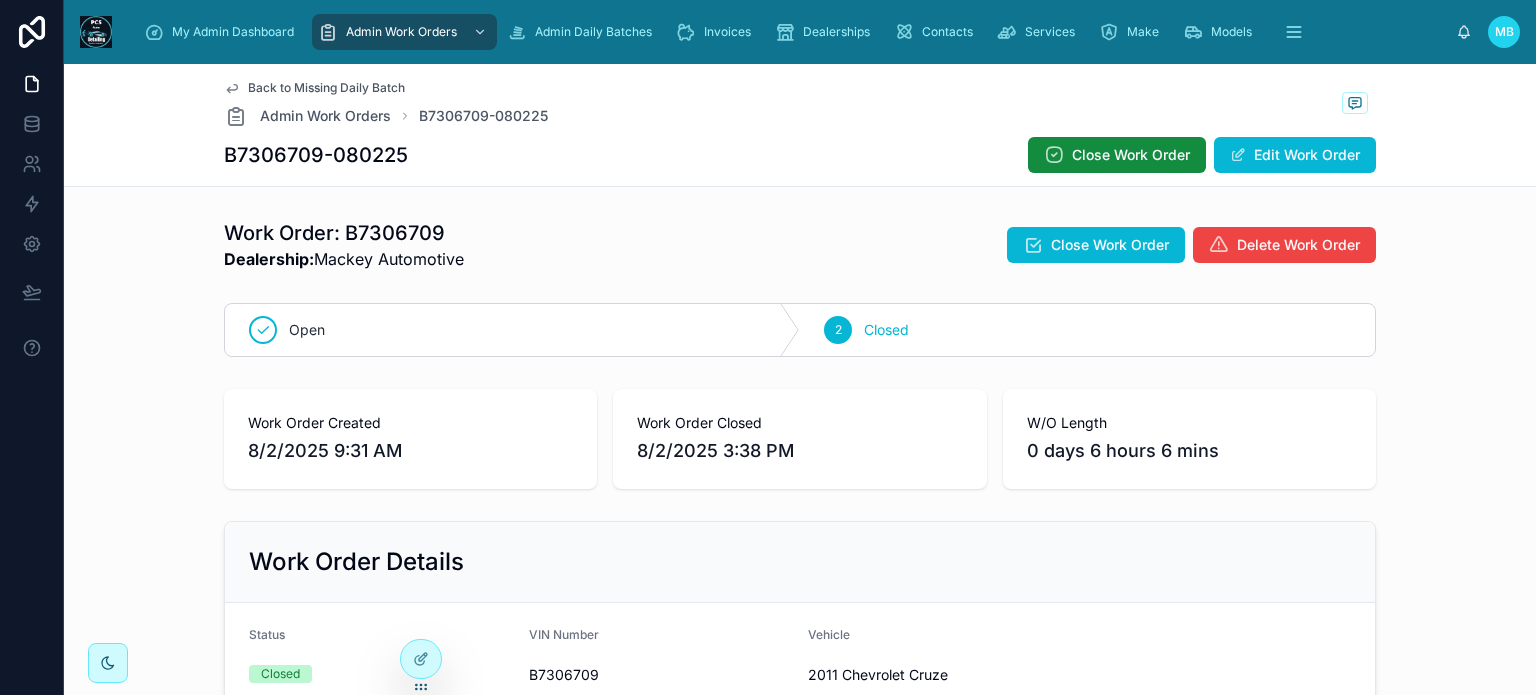 scroll, scrollTop: 500, scrollLeft: 0, axis: vertical 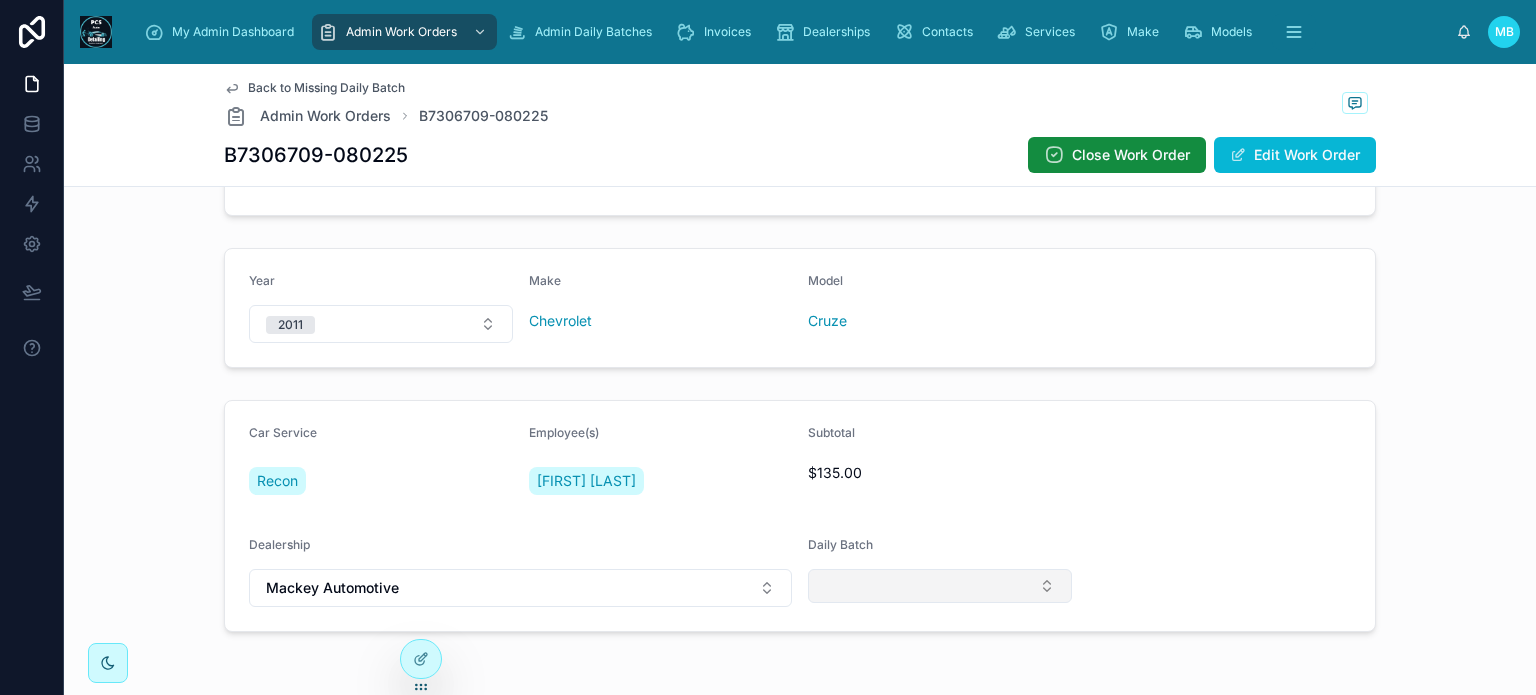 click at bounding box center (940, 586) 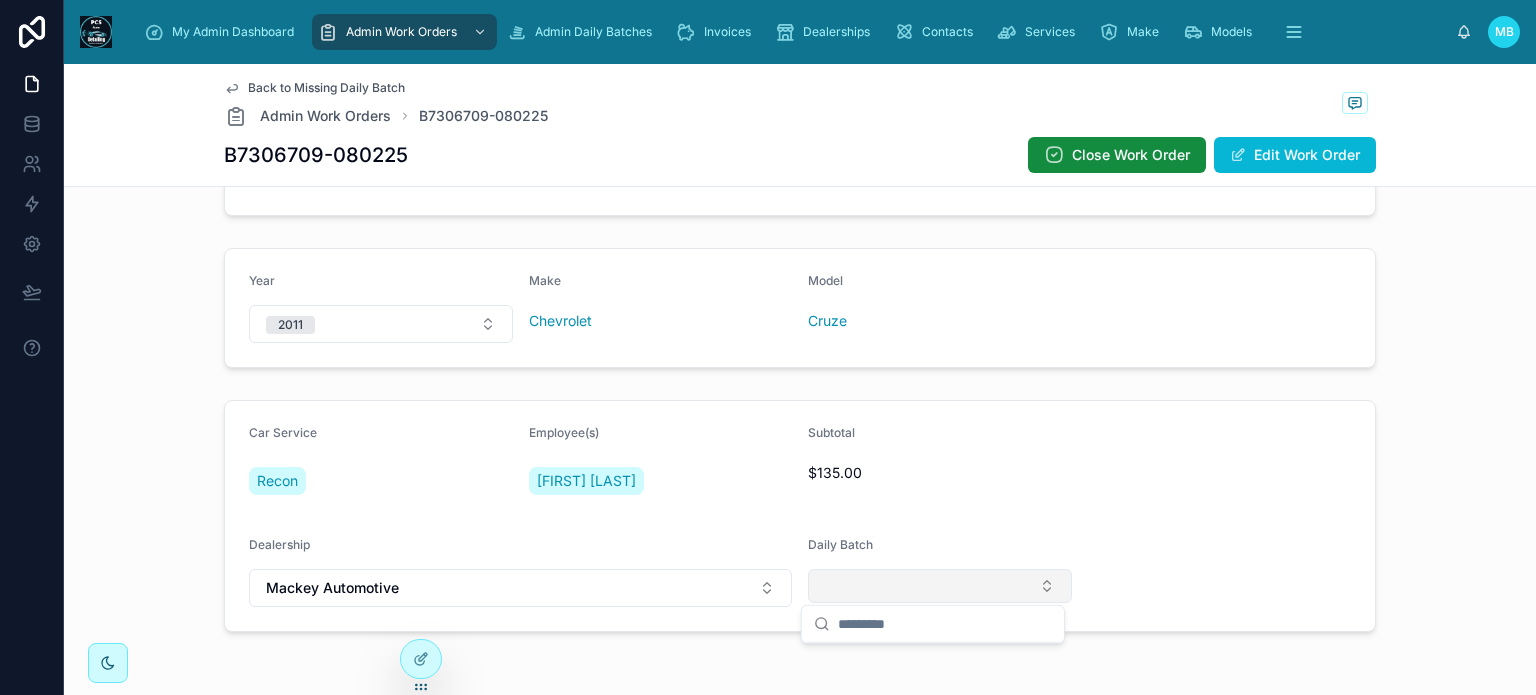 click at bounding box center (940, 586) 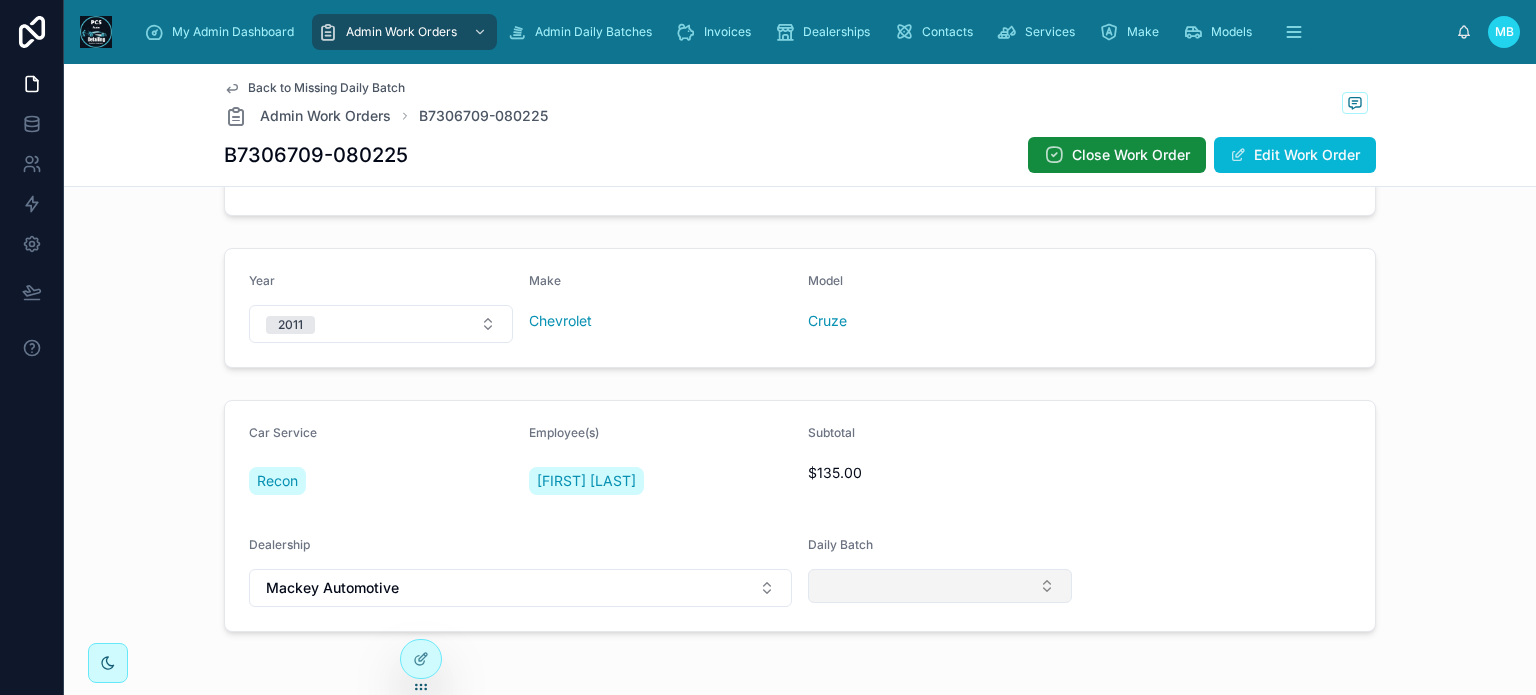 click at bounding box center [940, 586] 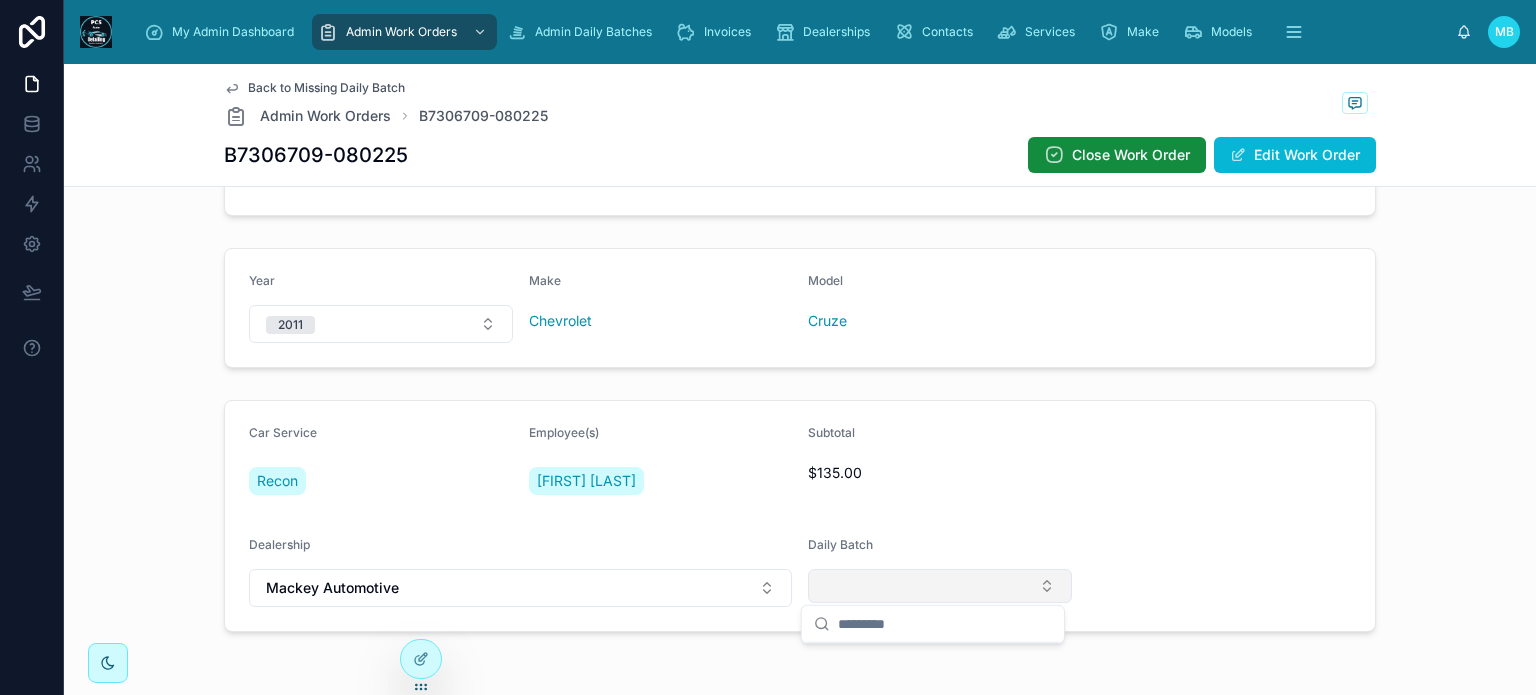 click at bounding box center (940, 586) 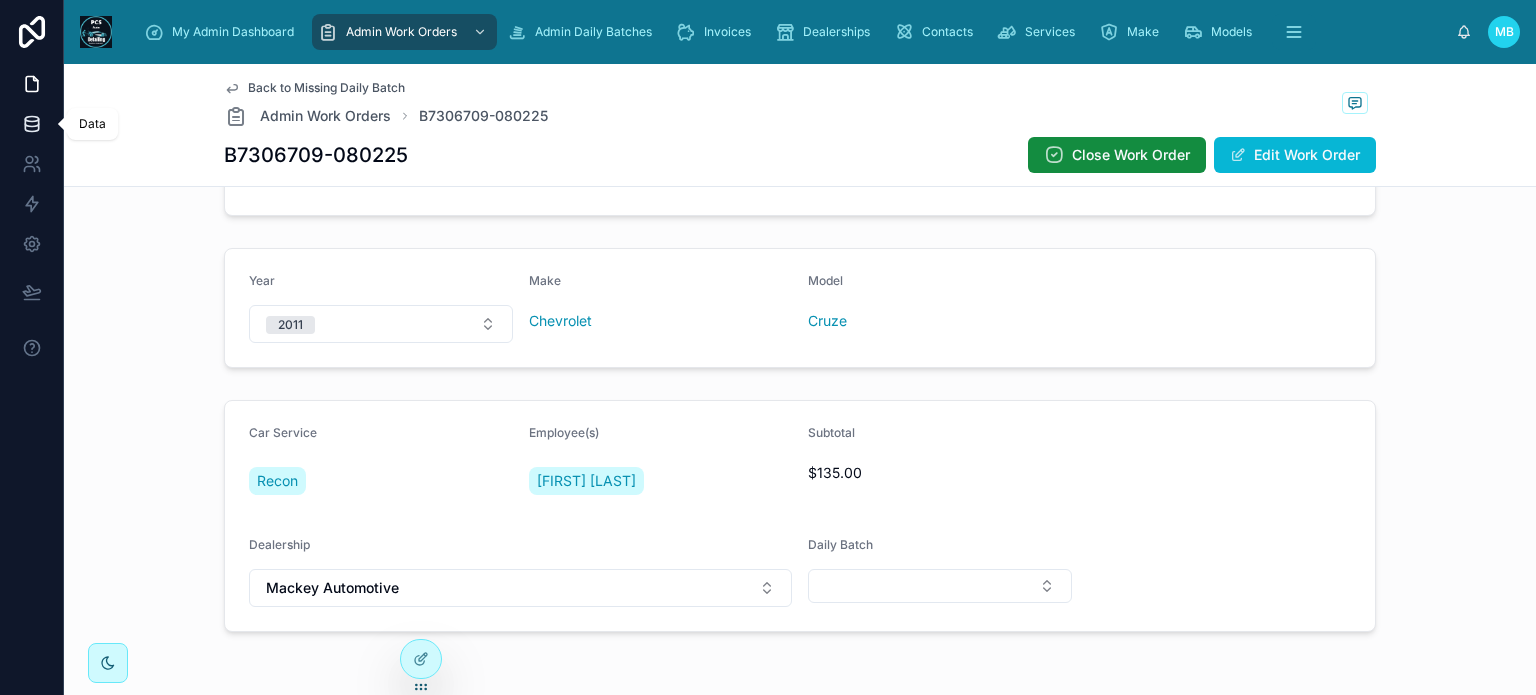 click 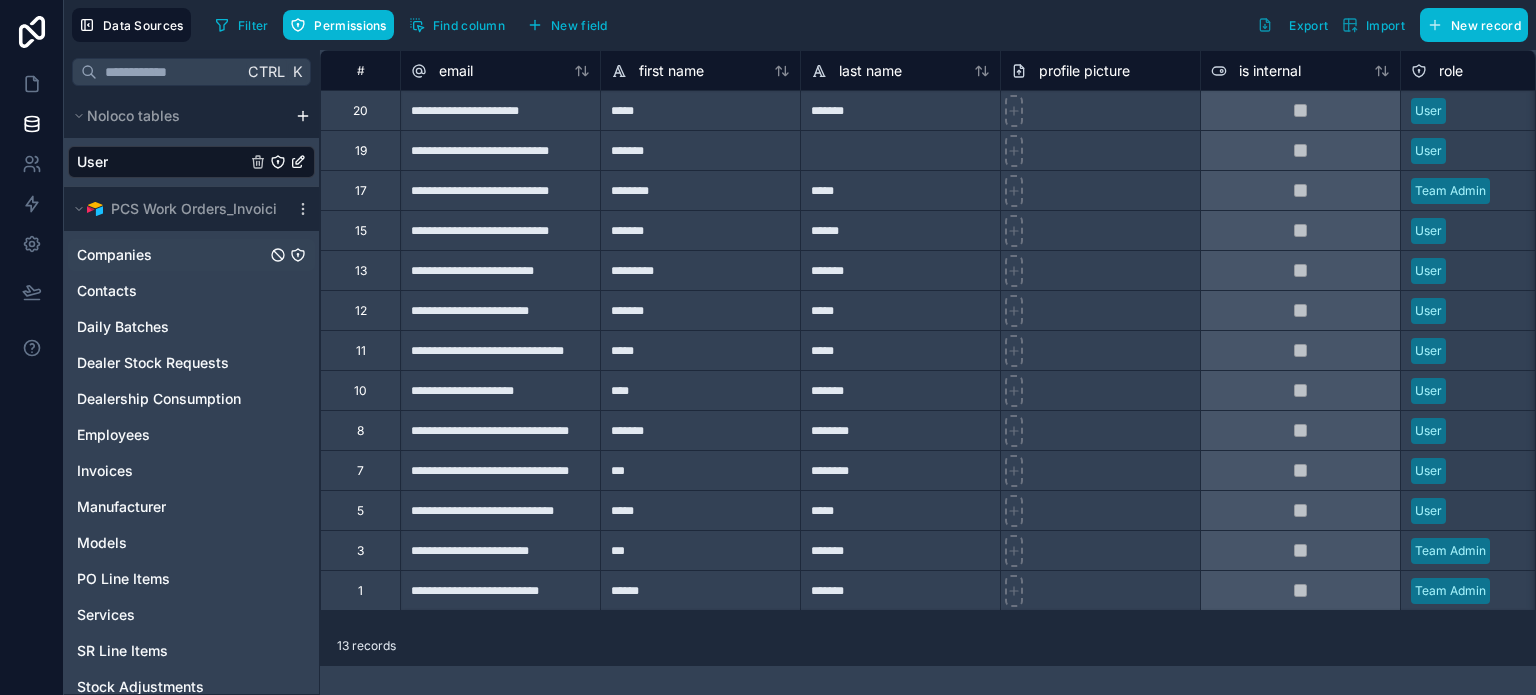 click on "Companies" at bounding box center [114, 255] 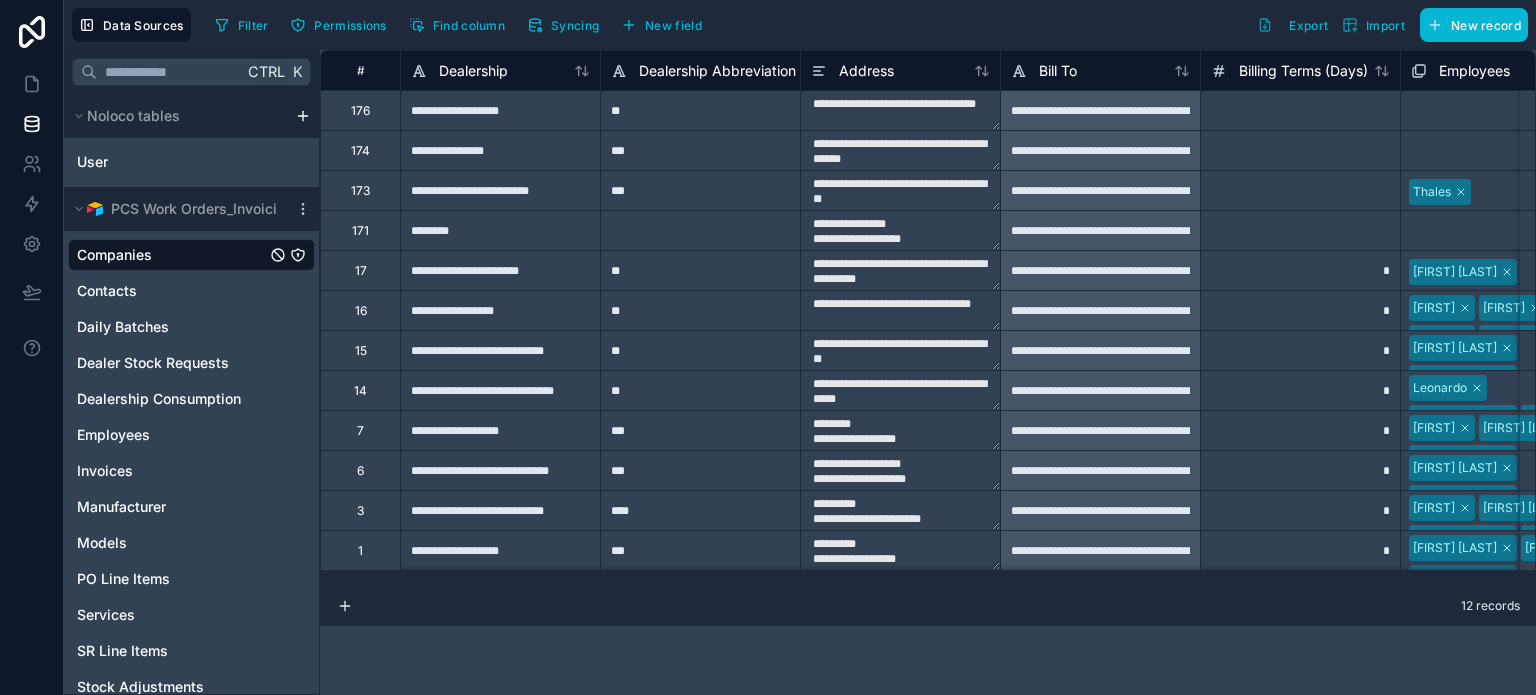 click on "**********" at bounding box center [500, 110] 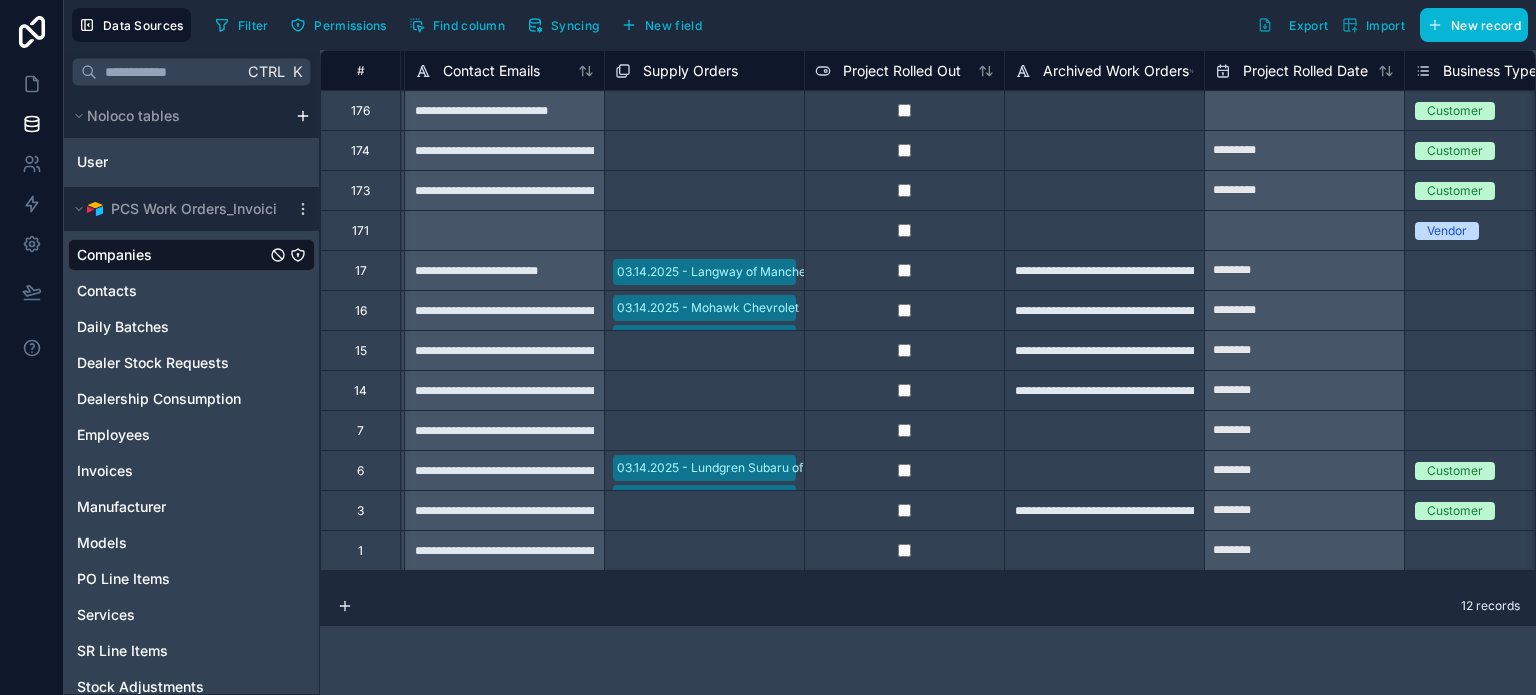 scroll, scrollTop: 0, scrollLeft: 2575, axis: horizontal 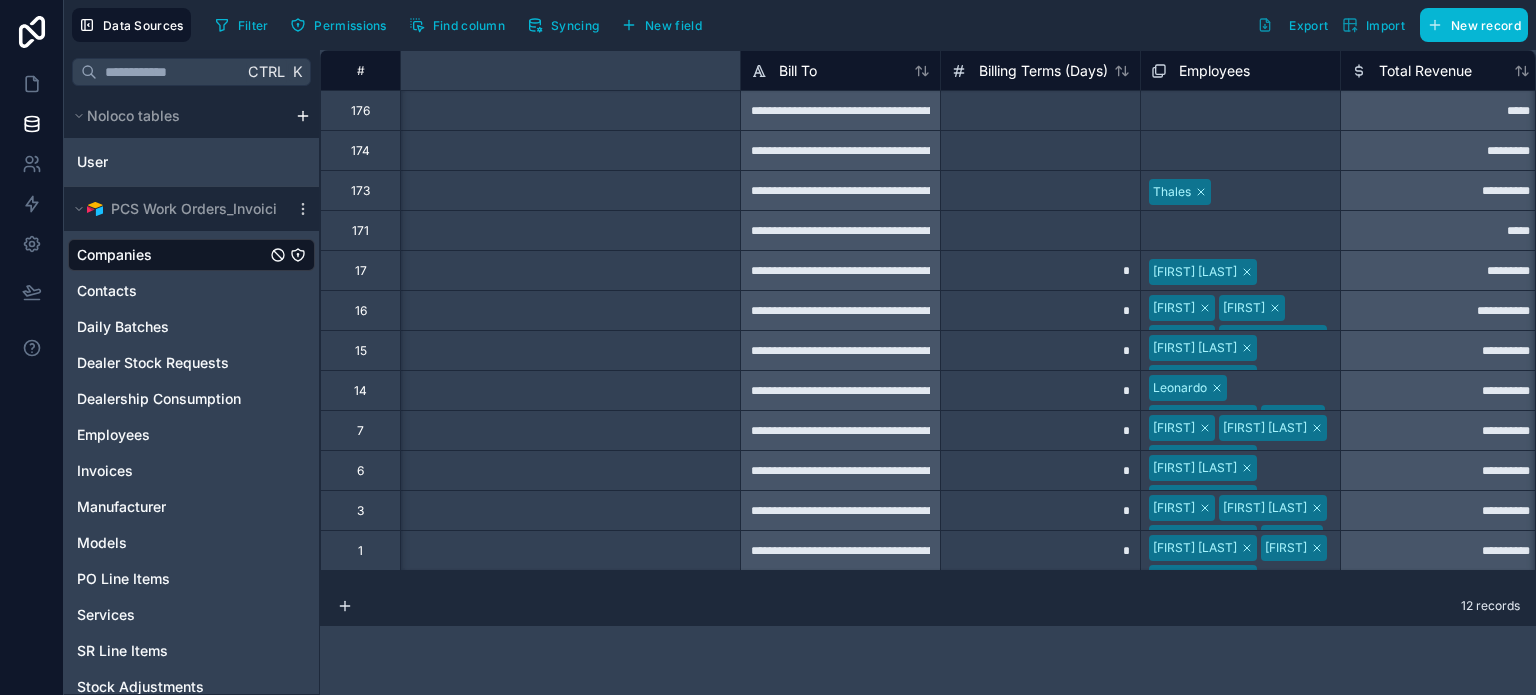 type on "**********" 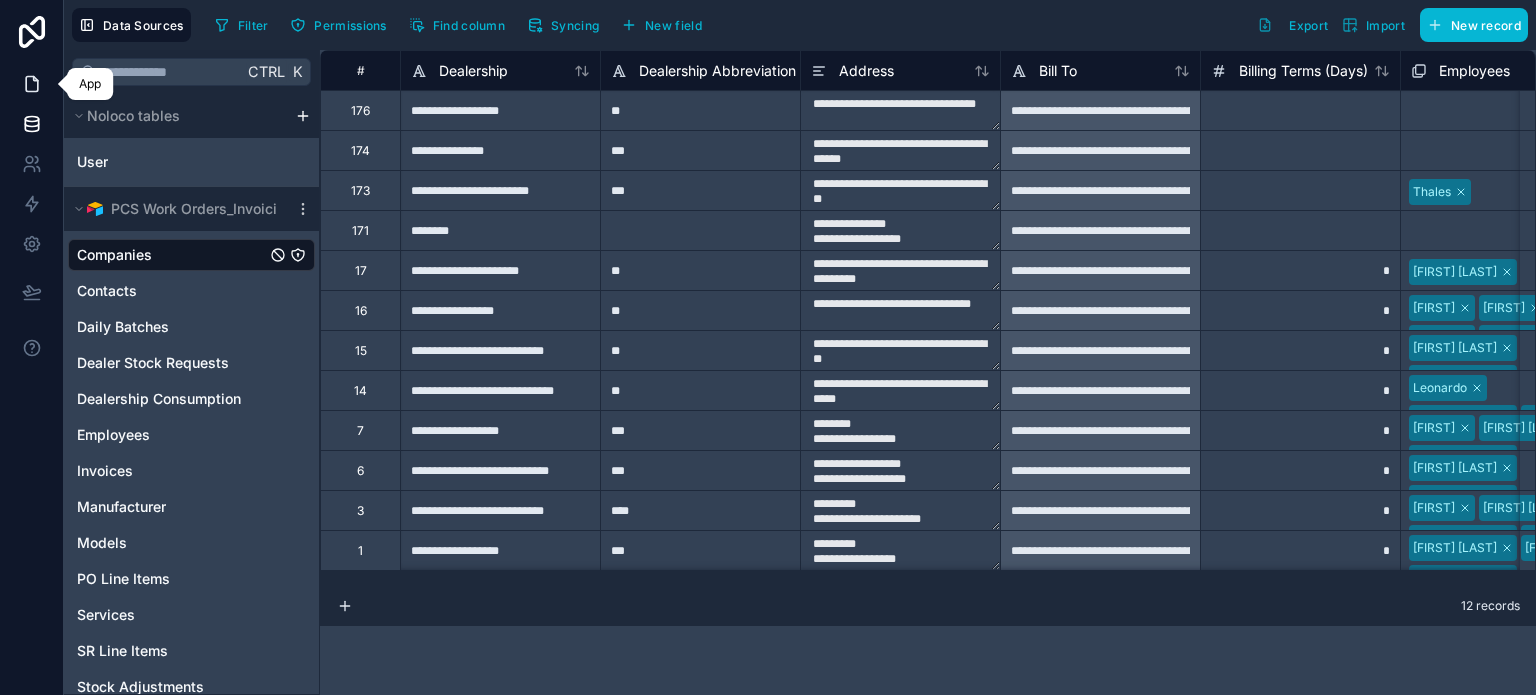 click 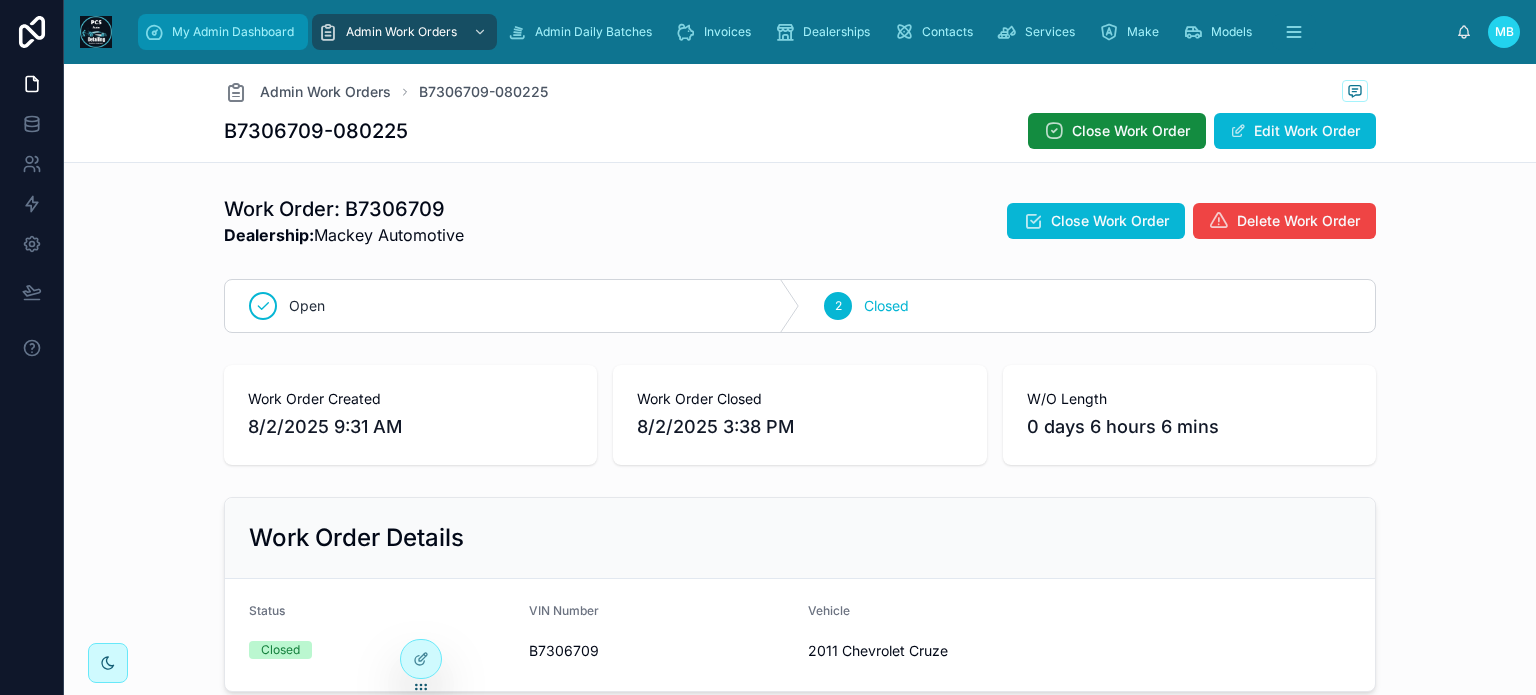 click at bounding box center [154, 32] 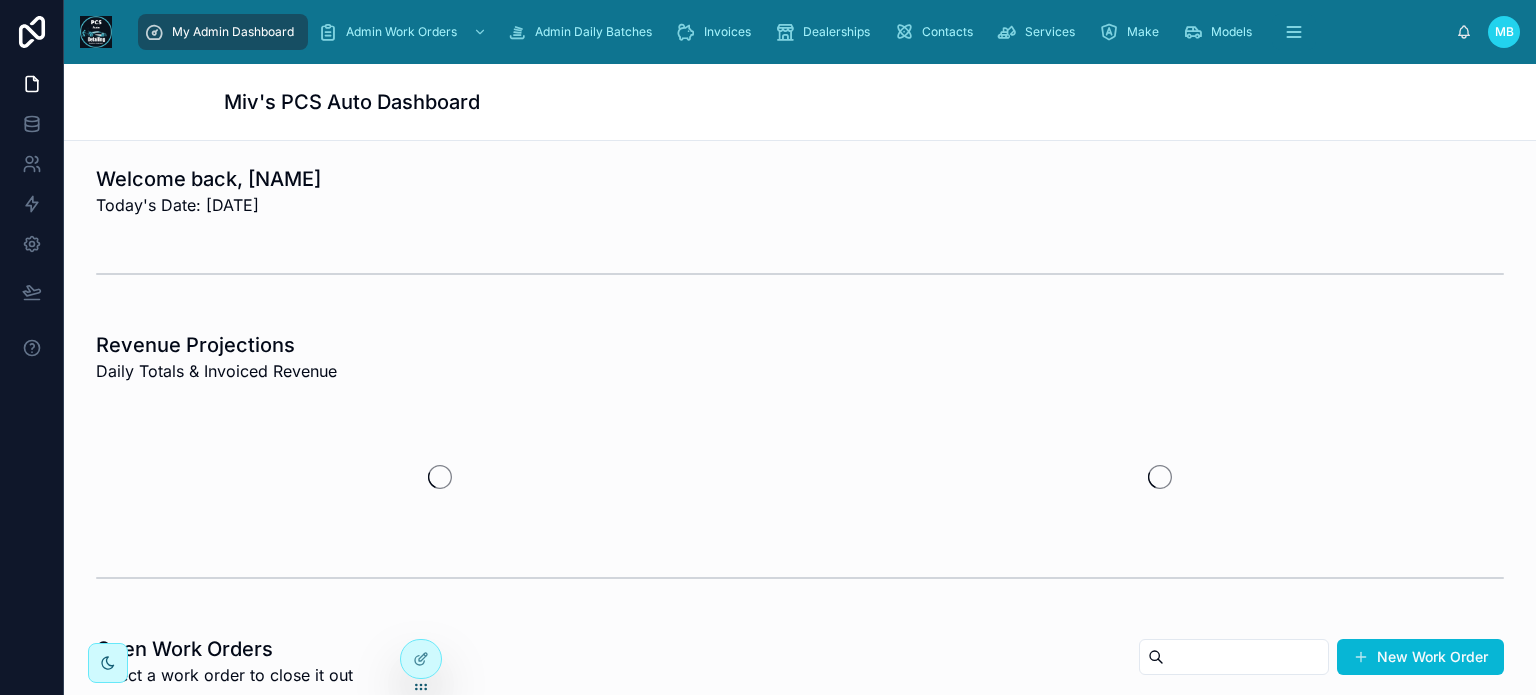 scroll, scrollTop: 0, scrollLeft: 0, axis: both 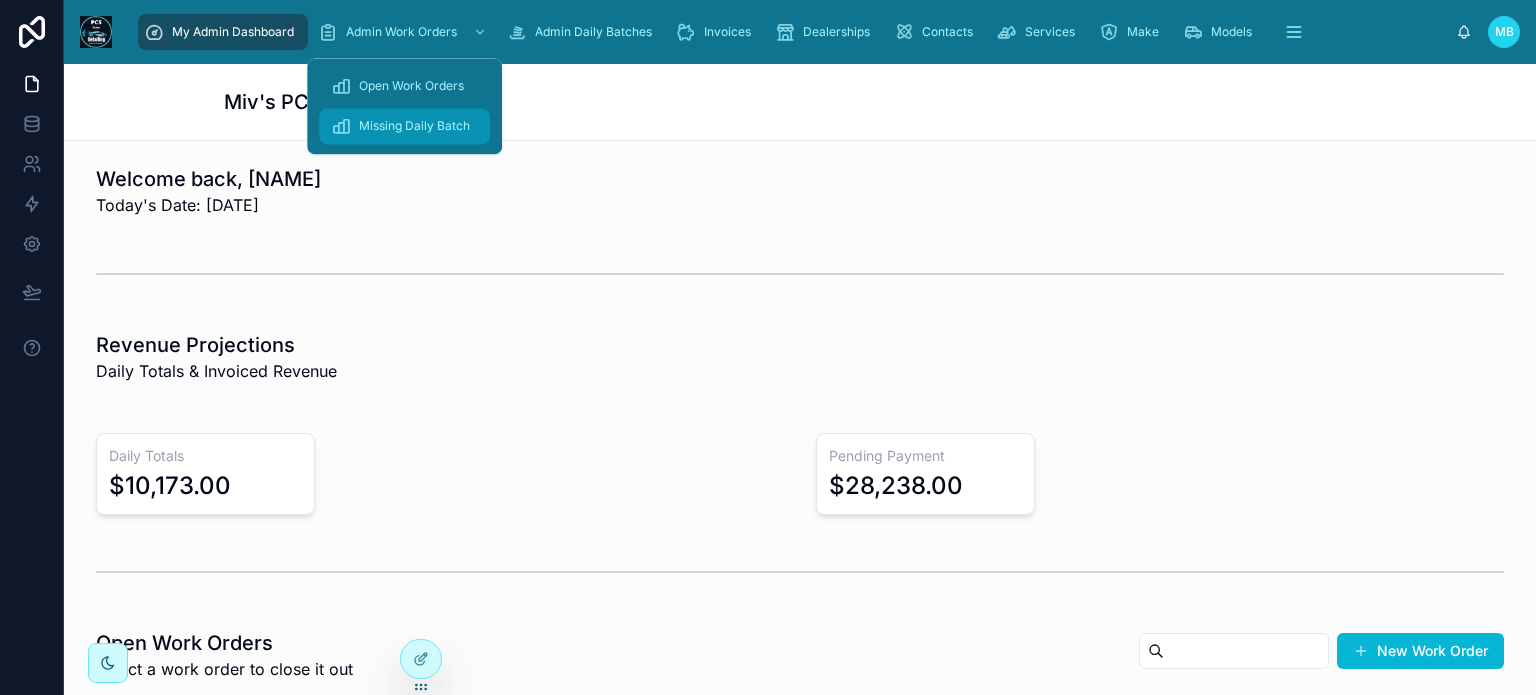 click on "Missing Daily Batch" at bounding box center (414, 126) 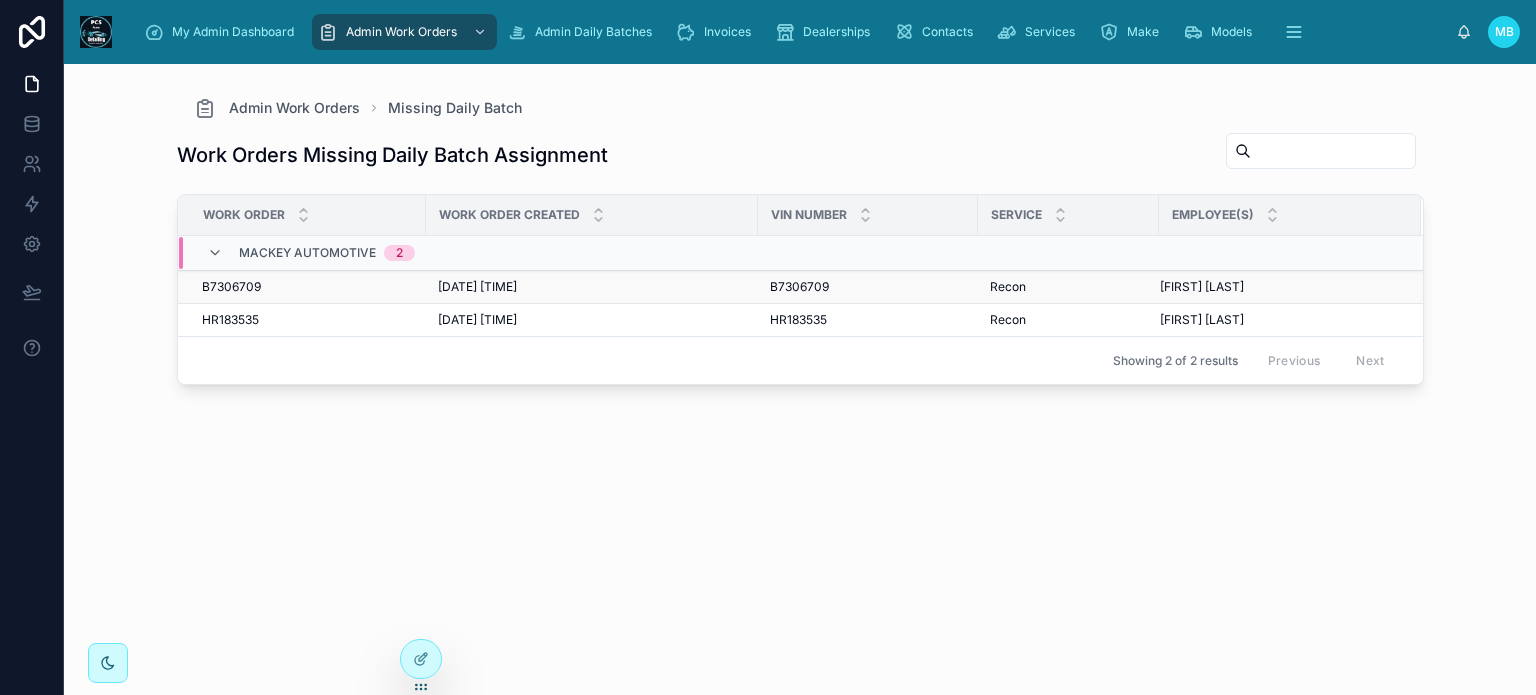 click on "B7306709" at bounding box center (231, 287) 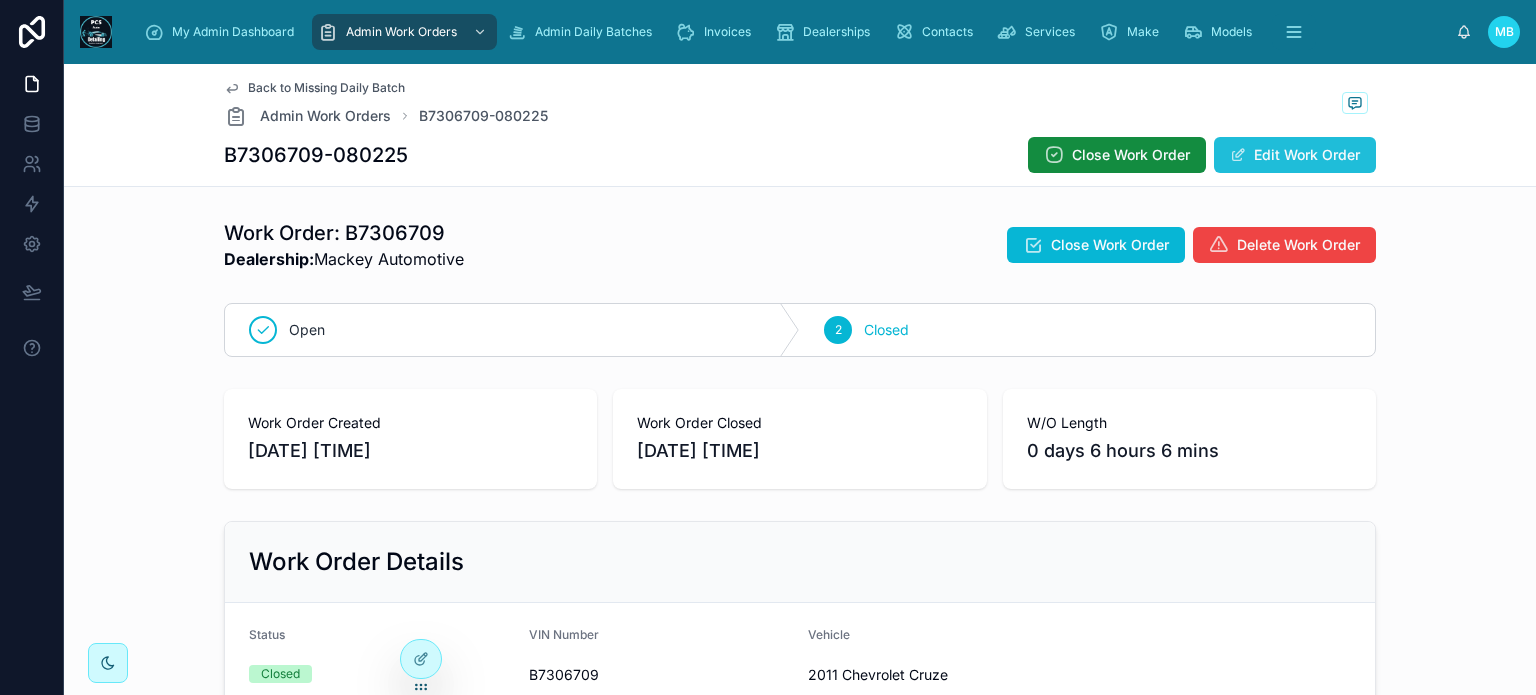 click on "Edit Work Order" at bounding box center (1295, 155) 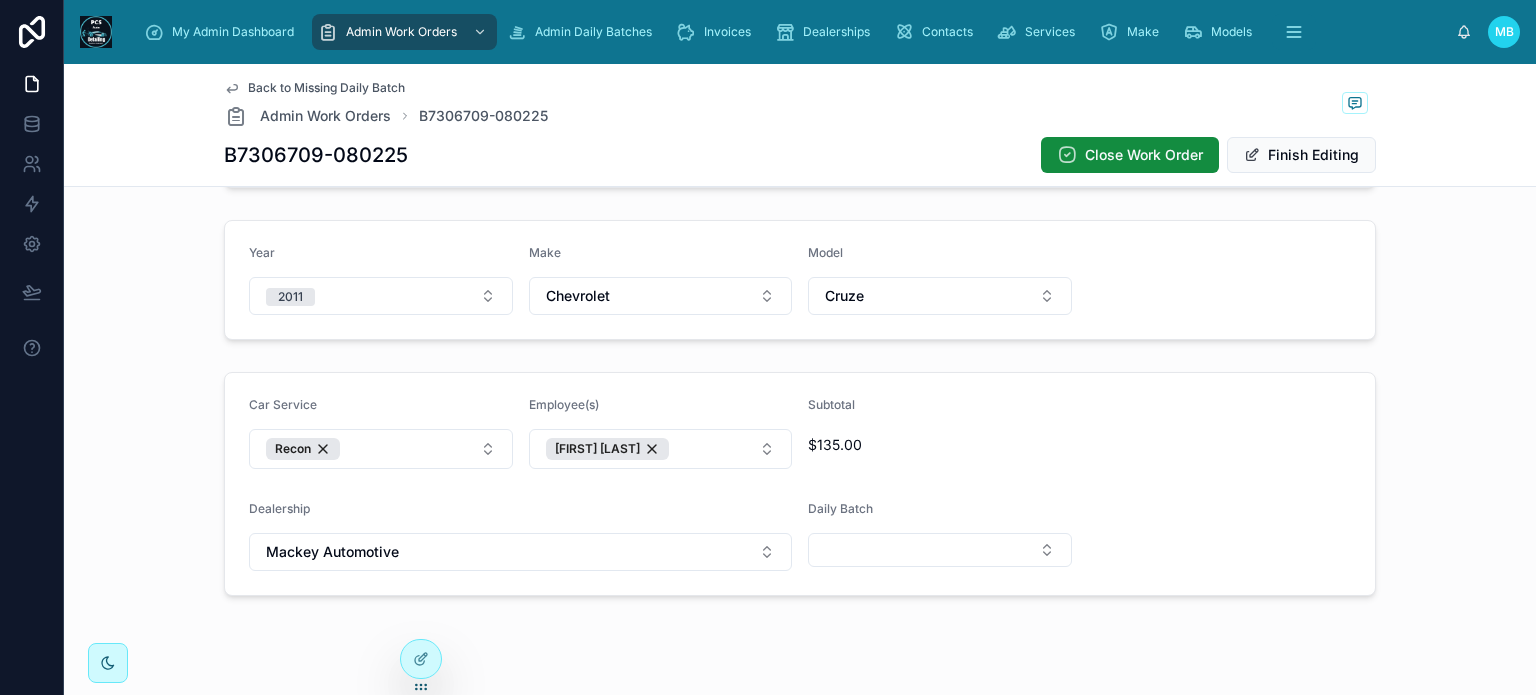 scroll, scrollTop: 568, scrollLeft: 0, axis: vertical 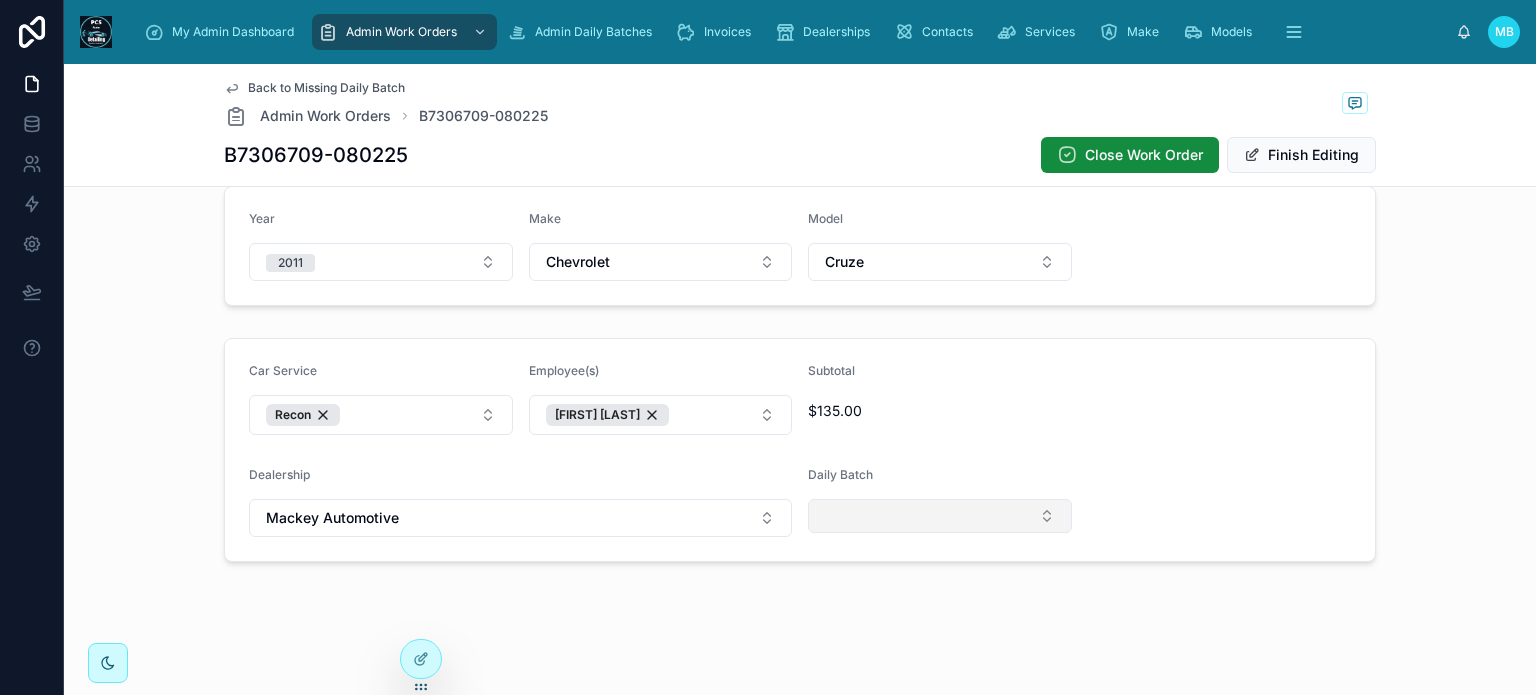 click at bounding box center [940, 516] 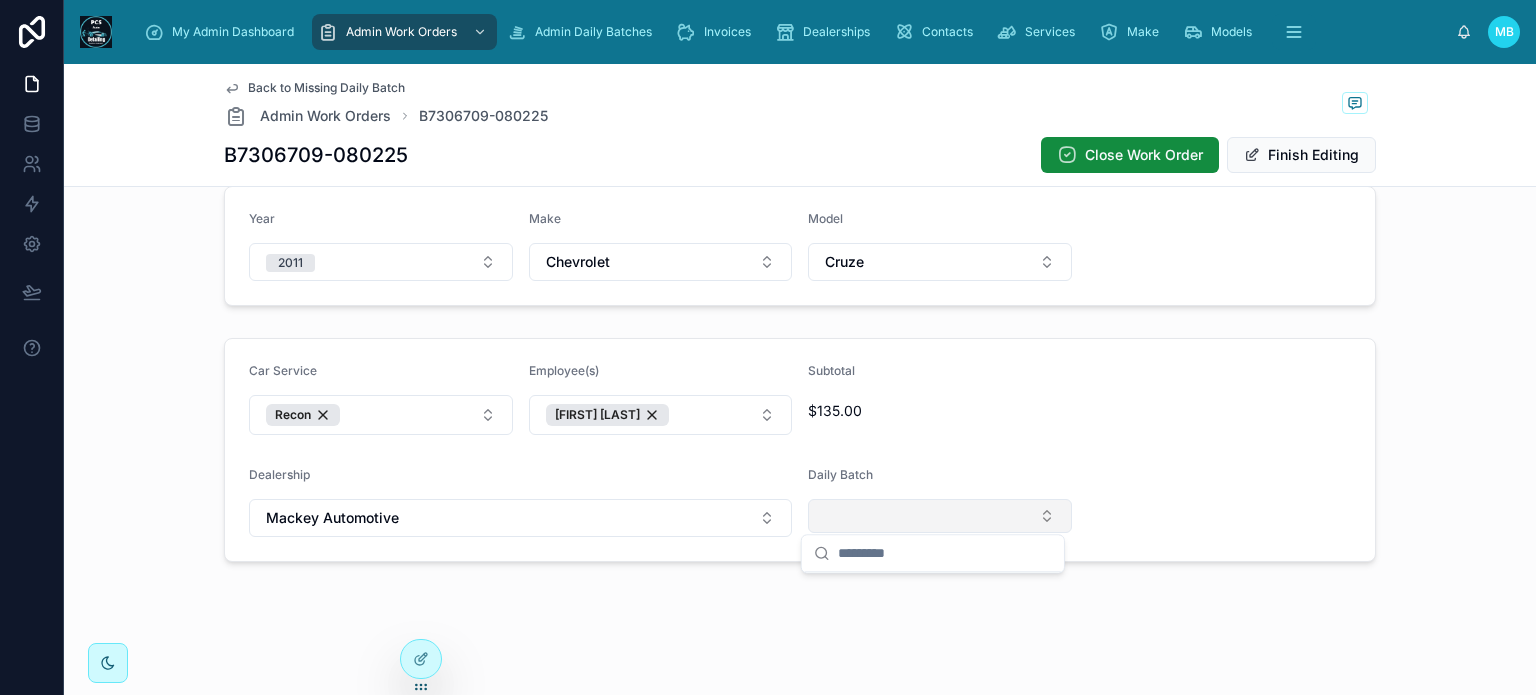 click at bounding box center (940, 516) 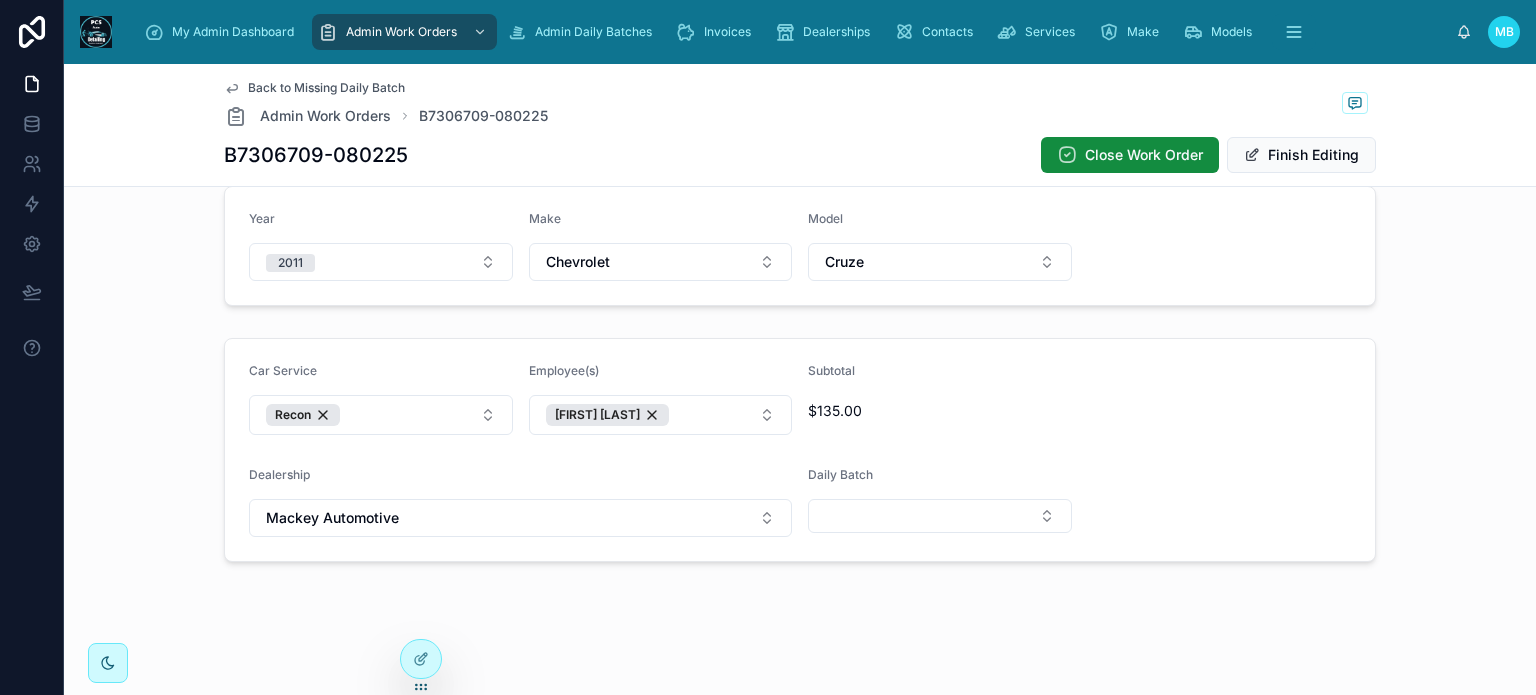 click on "Car Service Recon Employee(s) [FIRST] [LAST] Subtotal [PRICE] Dealership Mackey Automotive Daily Batch" at bounding box center (800, 450) 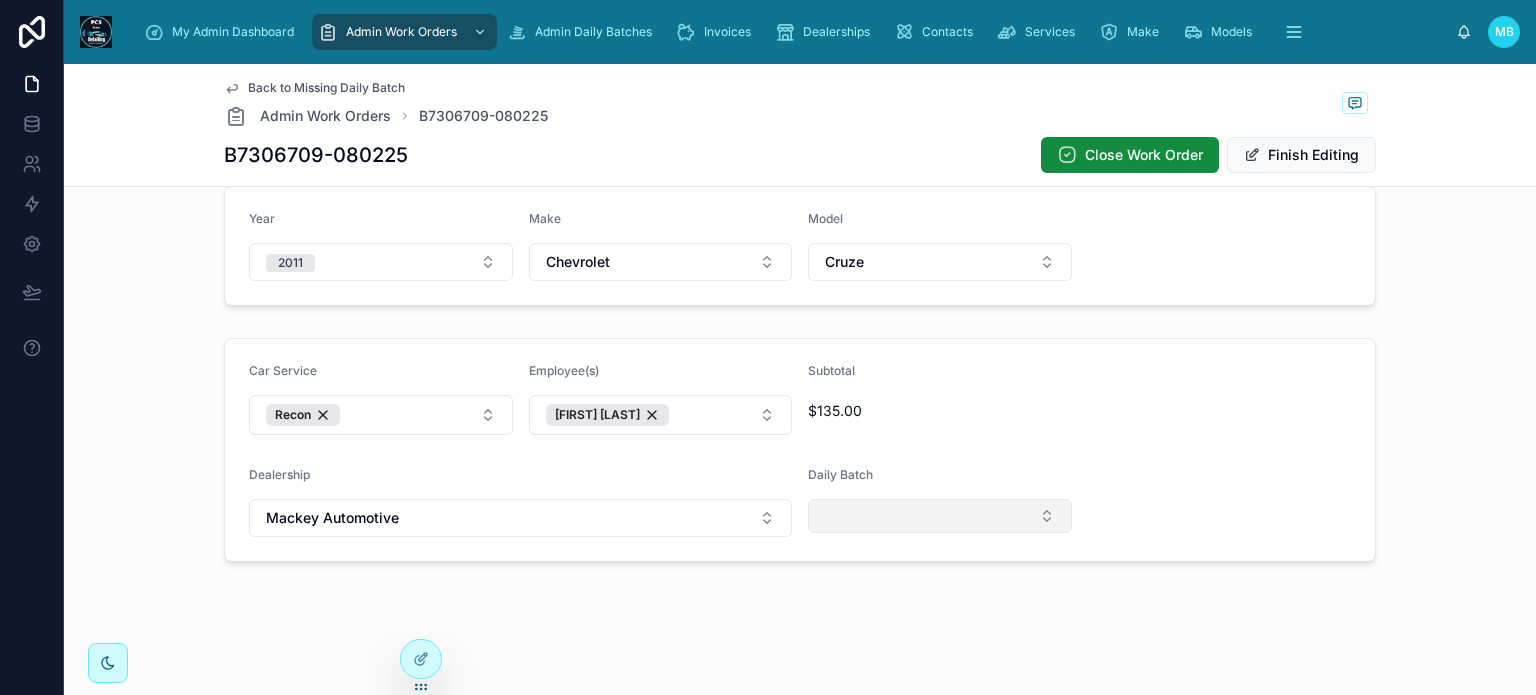 click at bounding box center [940, 516] 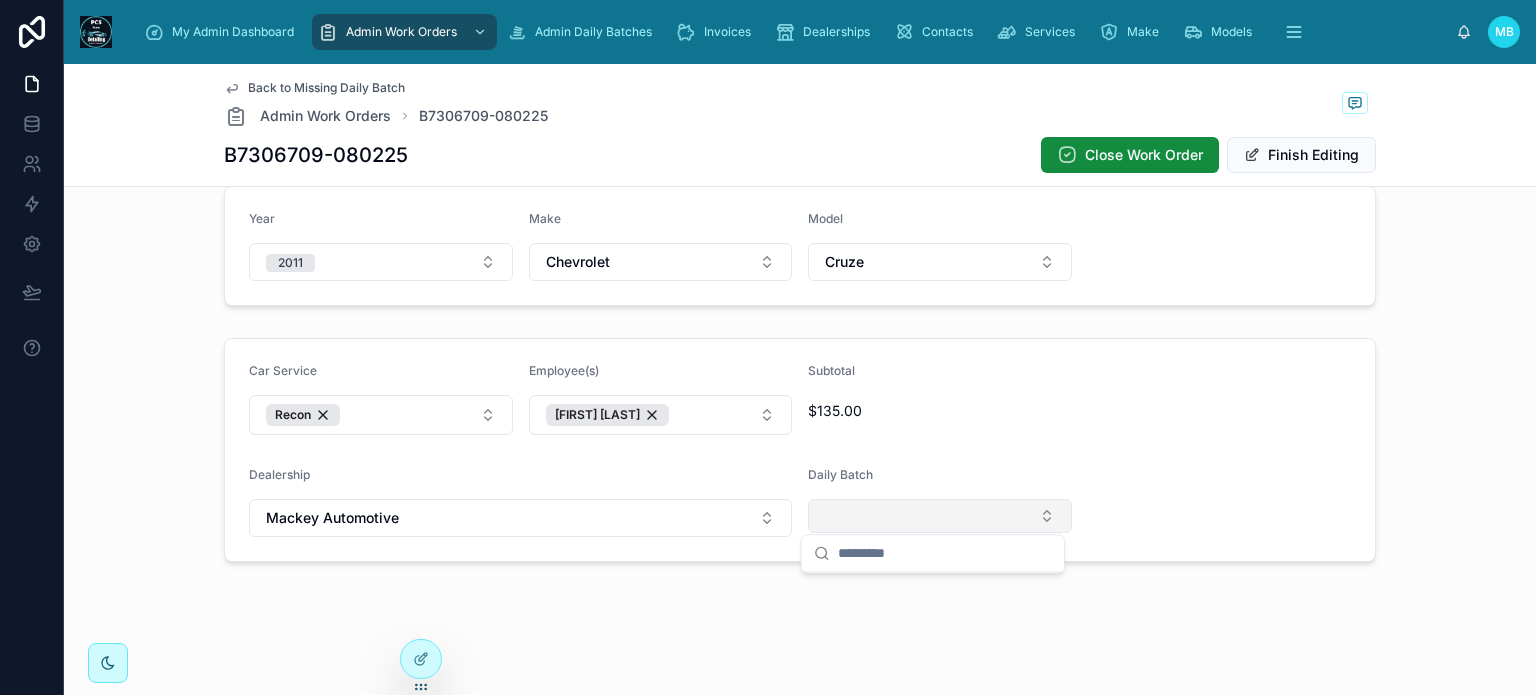click at bounding box center (940, 516) 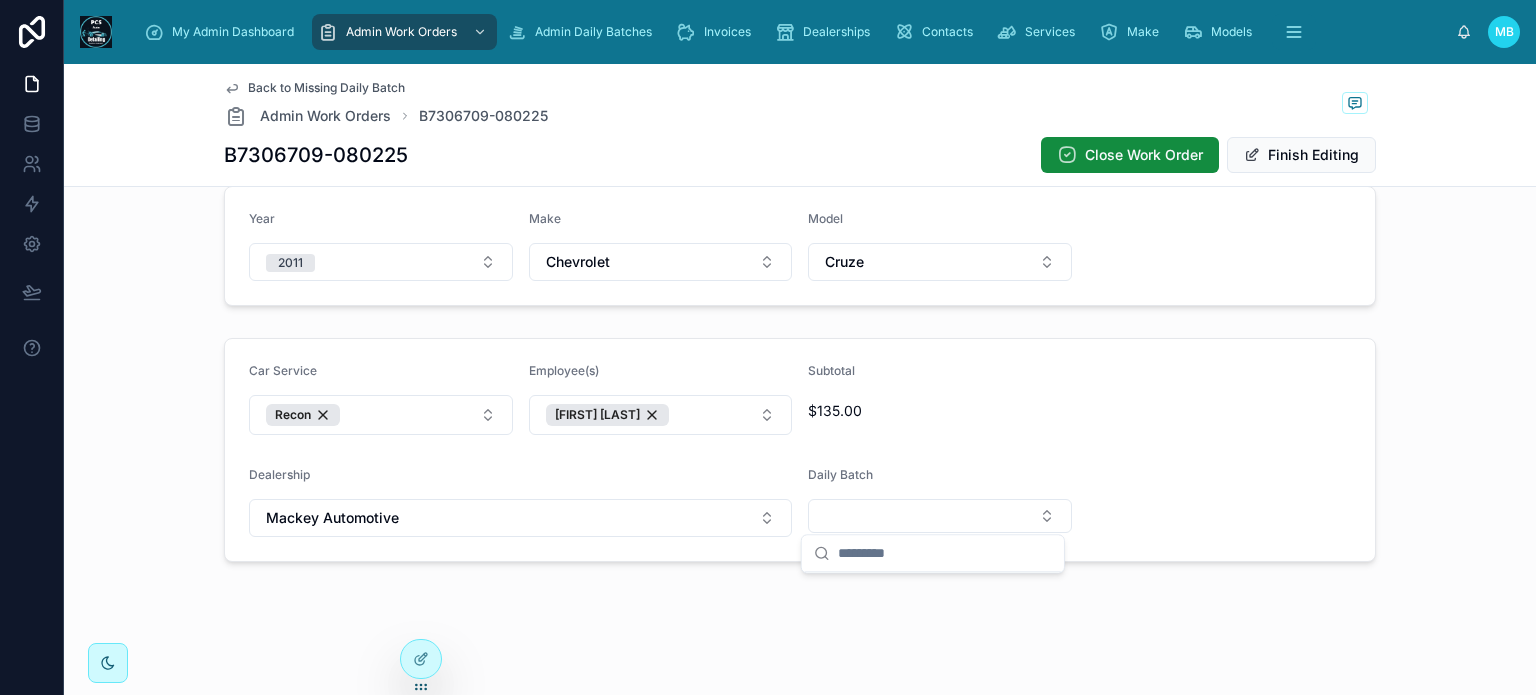 click on "Car Service Recon Employee(s) [FIRST] [LAST] Subtotal [PRICE] Dealership Mackey Automotive Daily Batch" at bounding box center [800, 450] 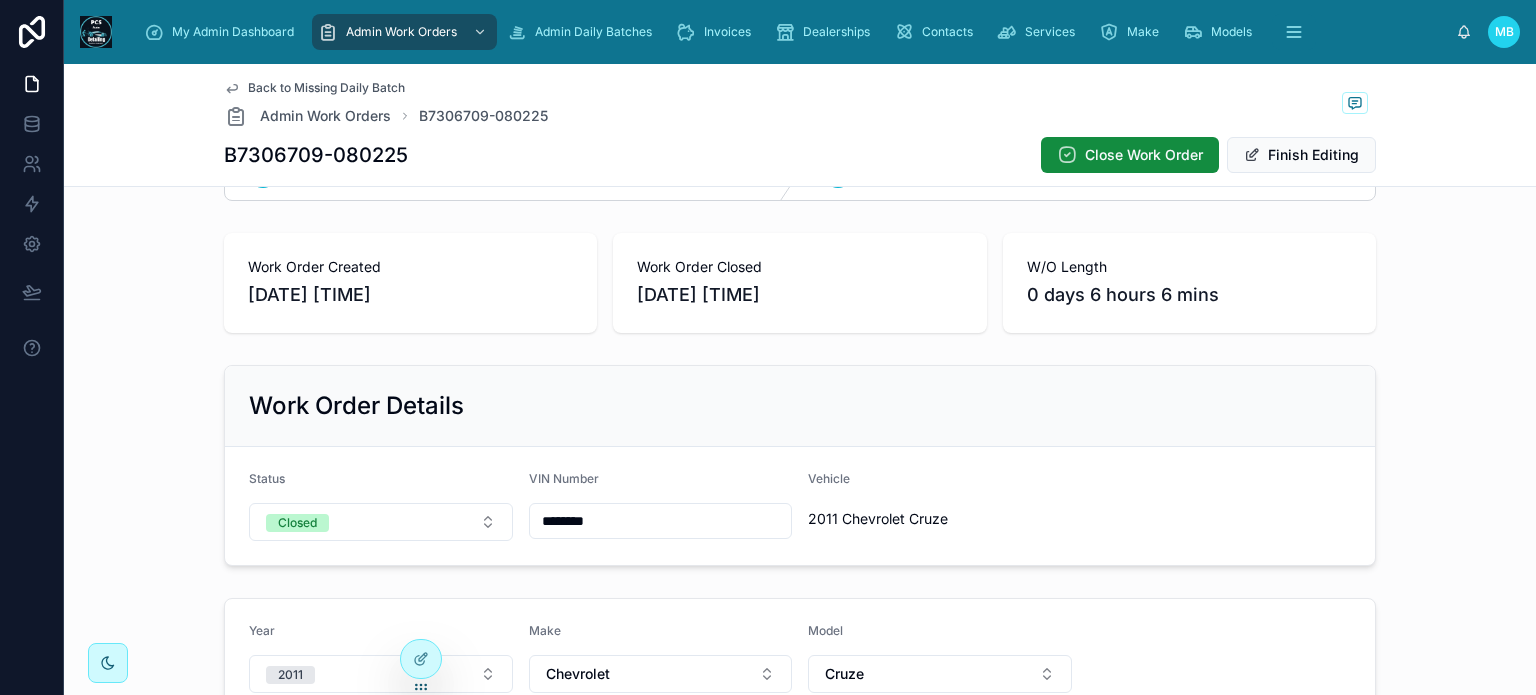 scroll, scrollTop: 0, scrollLeft: 0, axis: both 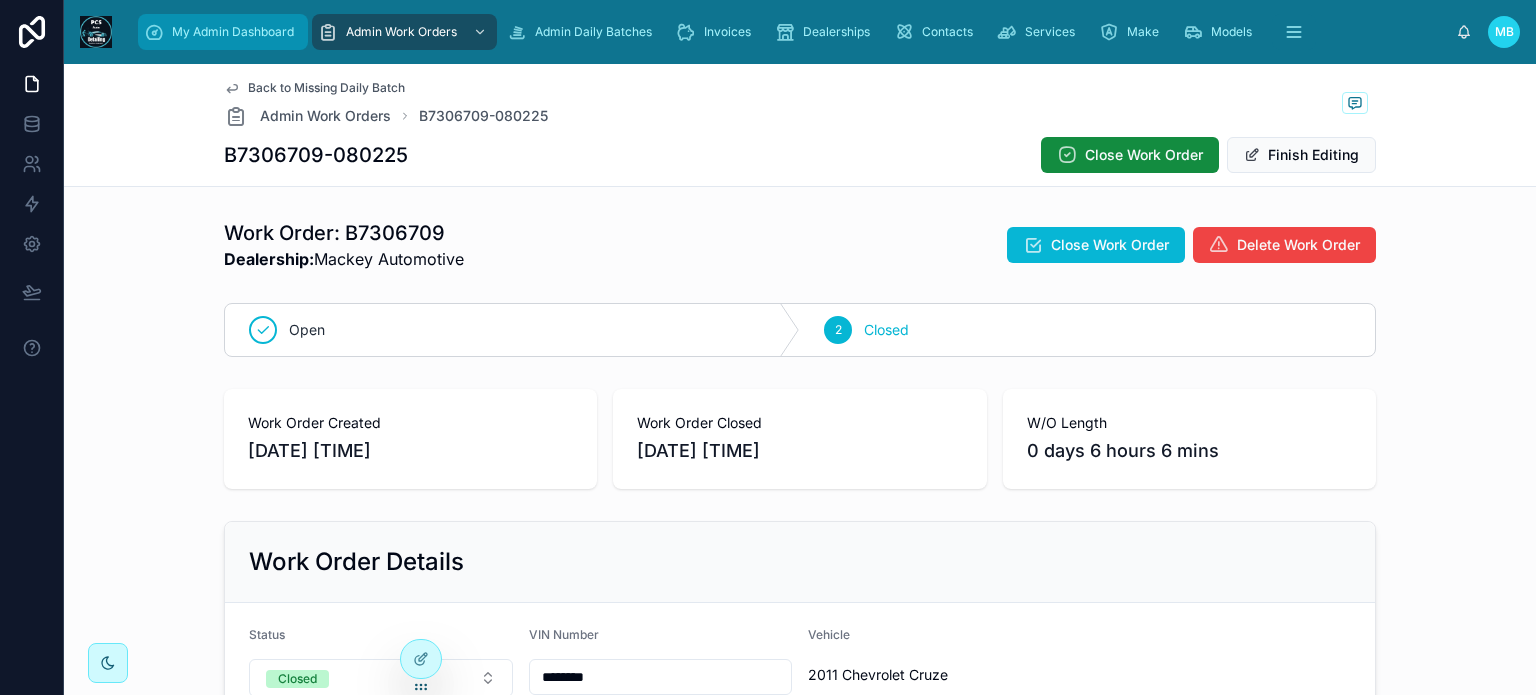 click on "My Admin Dashboard" at bounding box center (233, 32) 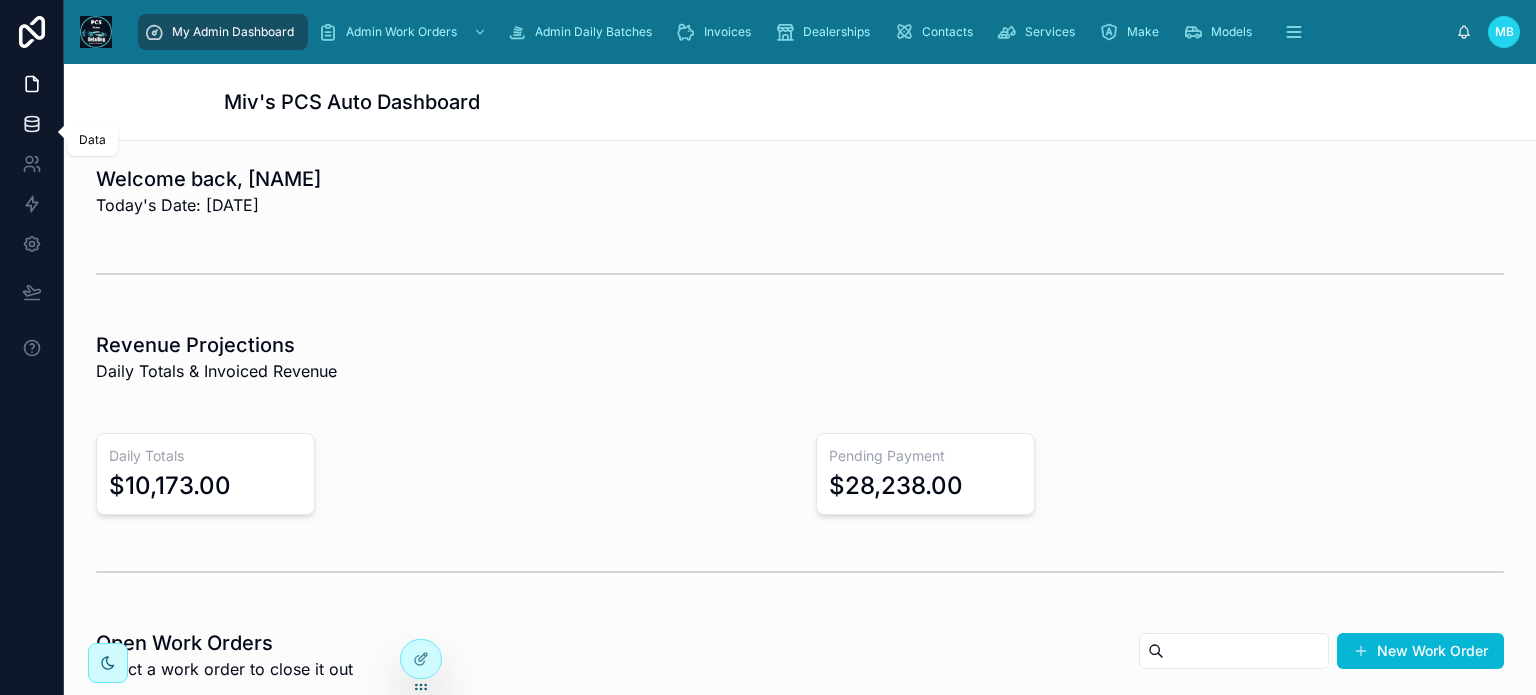 click 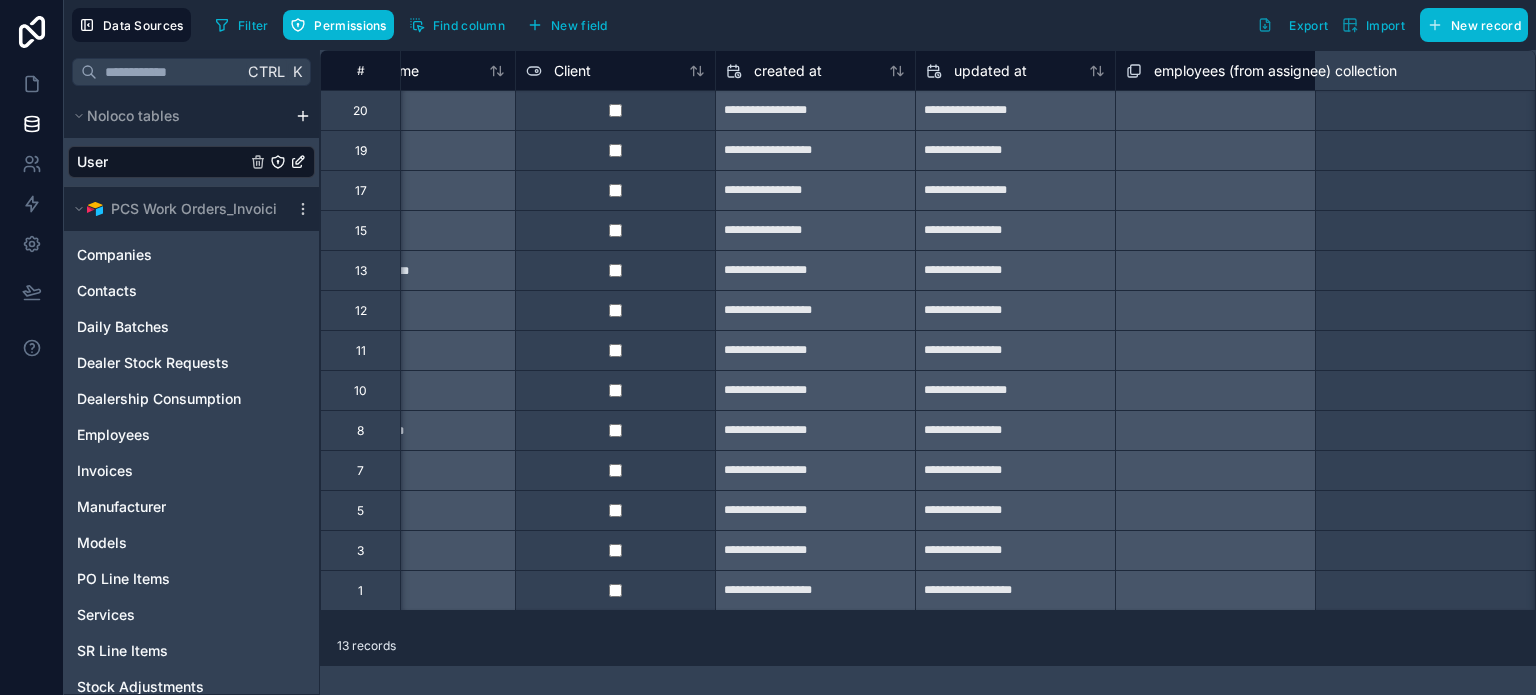 scroll, scrollTop: 0, scrollLeft: 0, axis: both 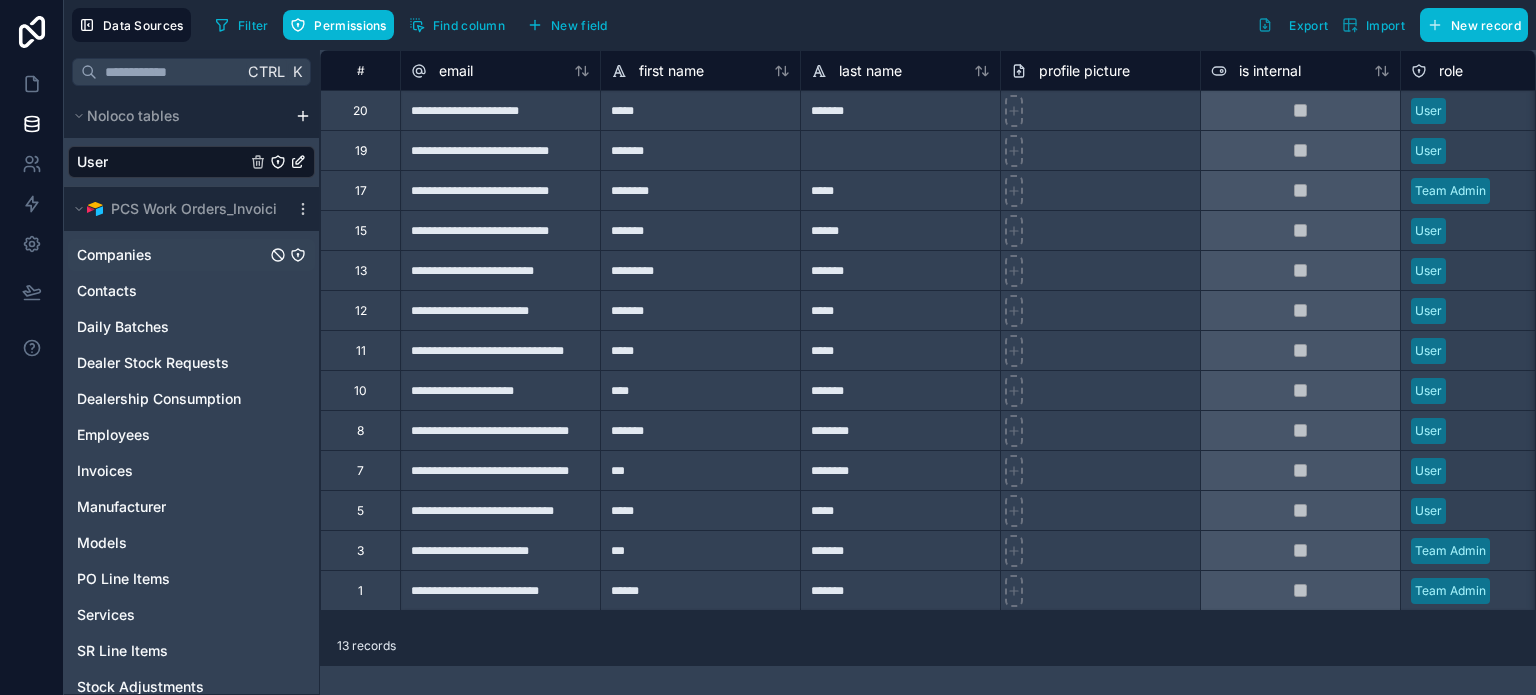 click on "Companies" at bounding box center [114, 255] 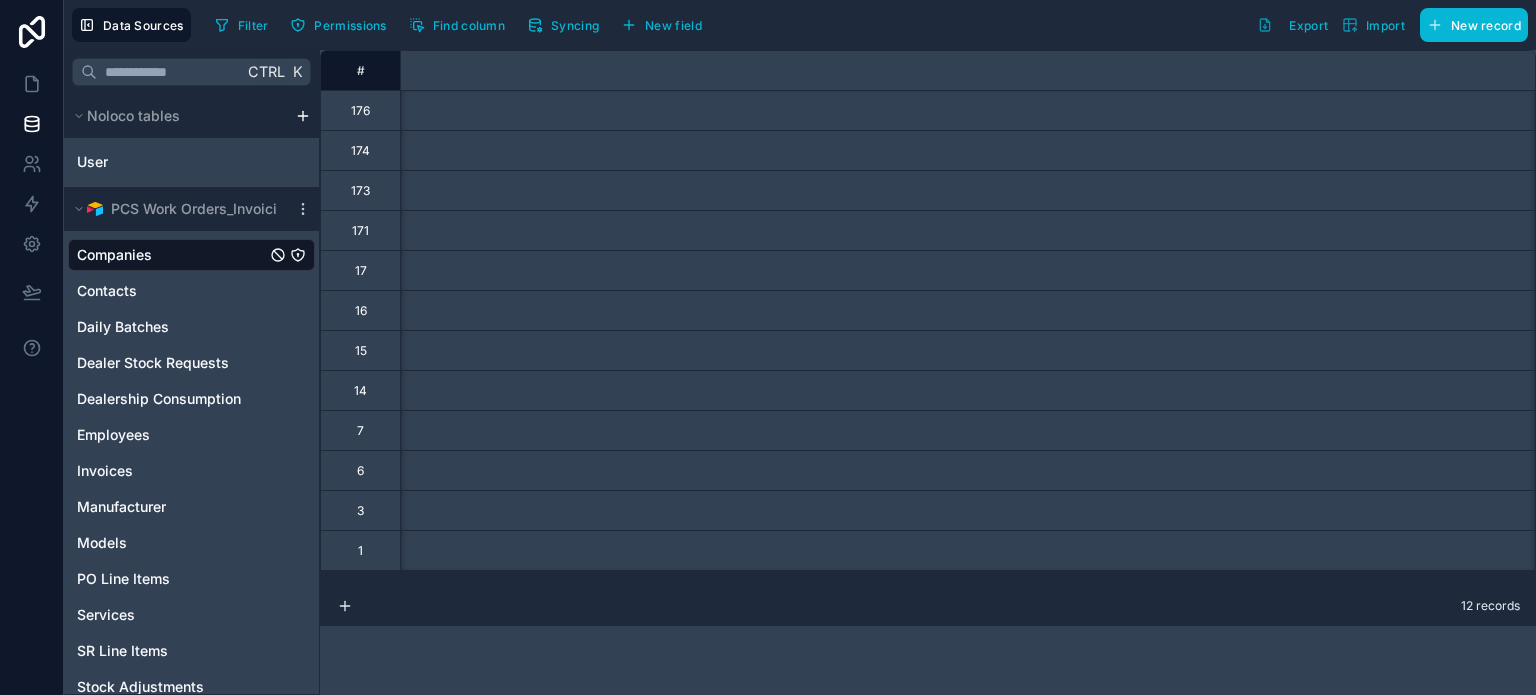 scroll, scrollTop: 0, scrollLeft: 0, axis: both 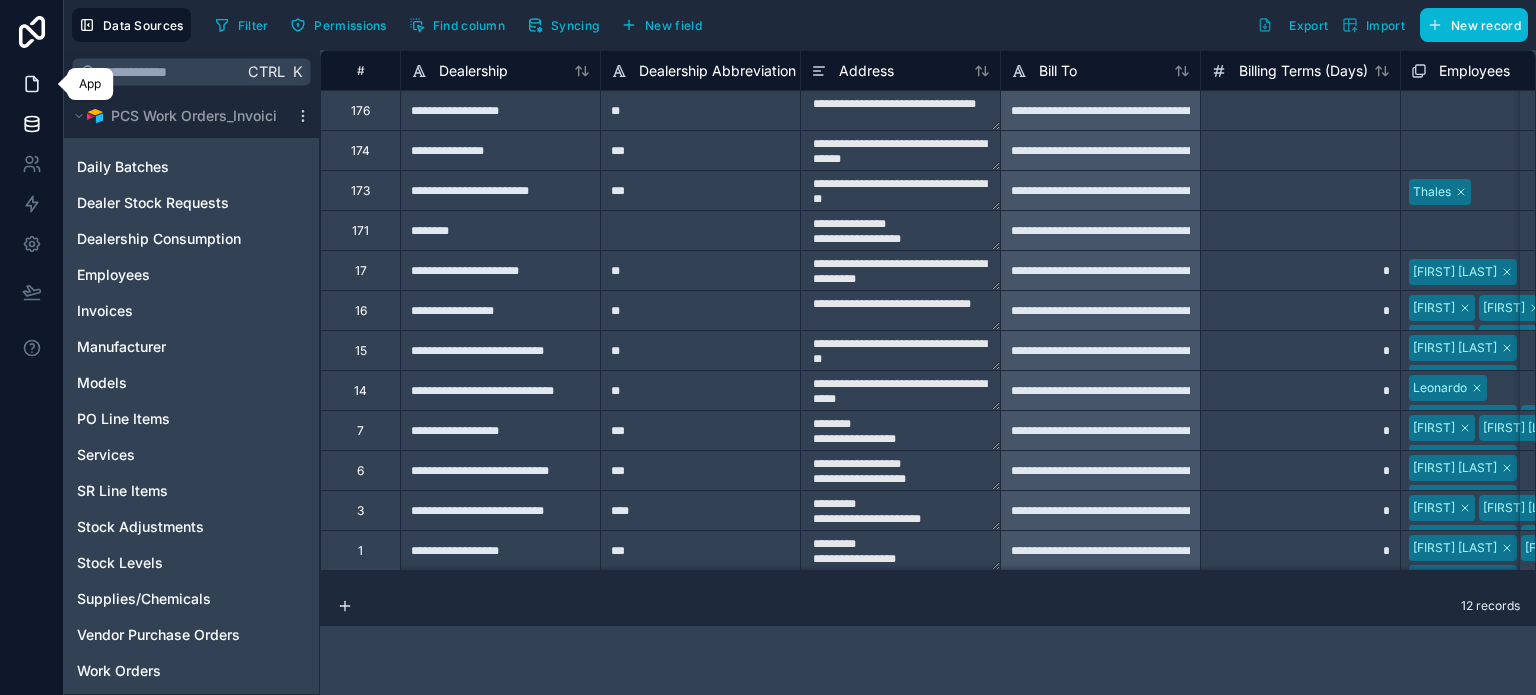 click 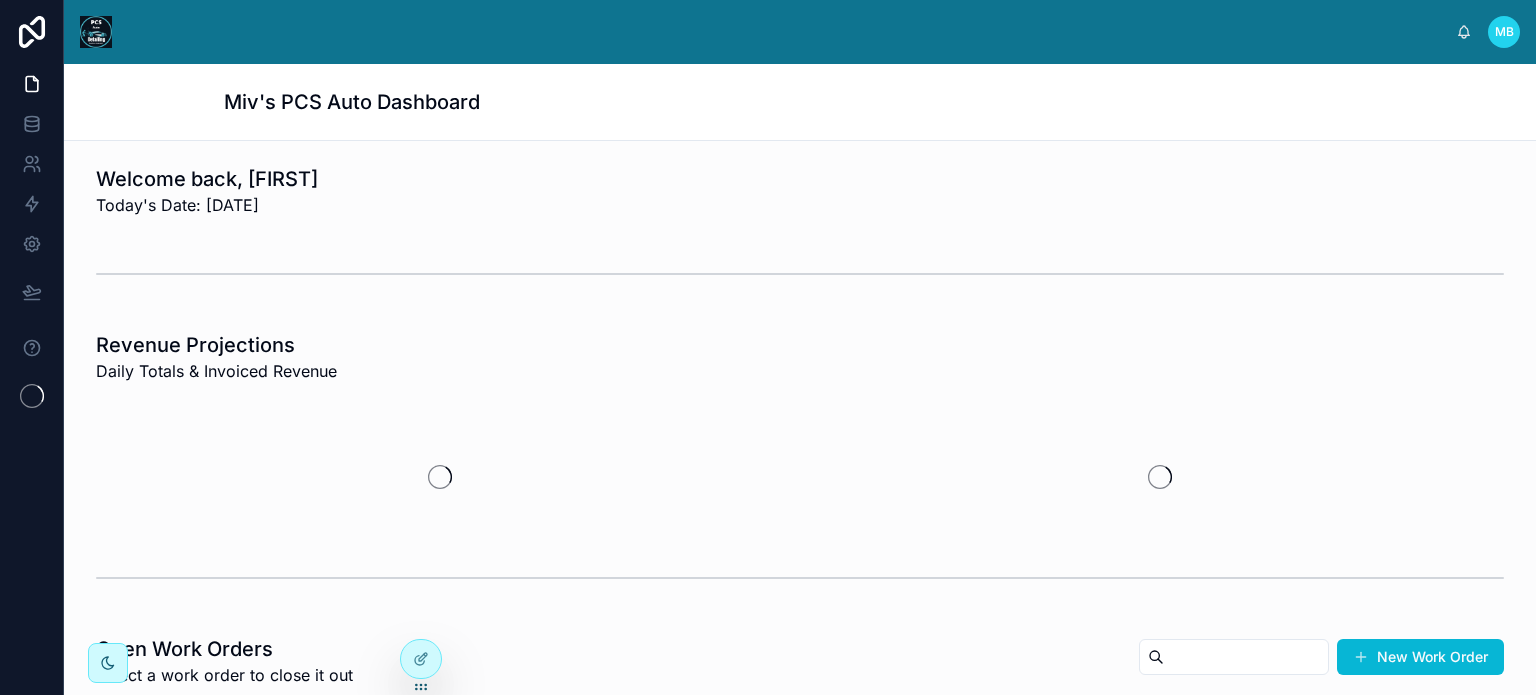 scroll, scrollTop: 0, scrollLeft: 0, axis: both 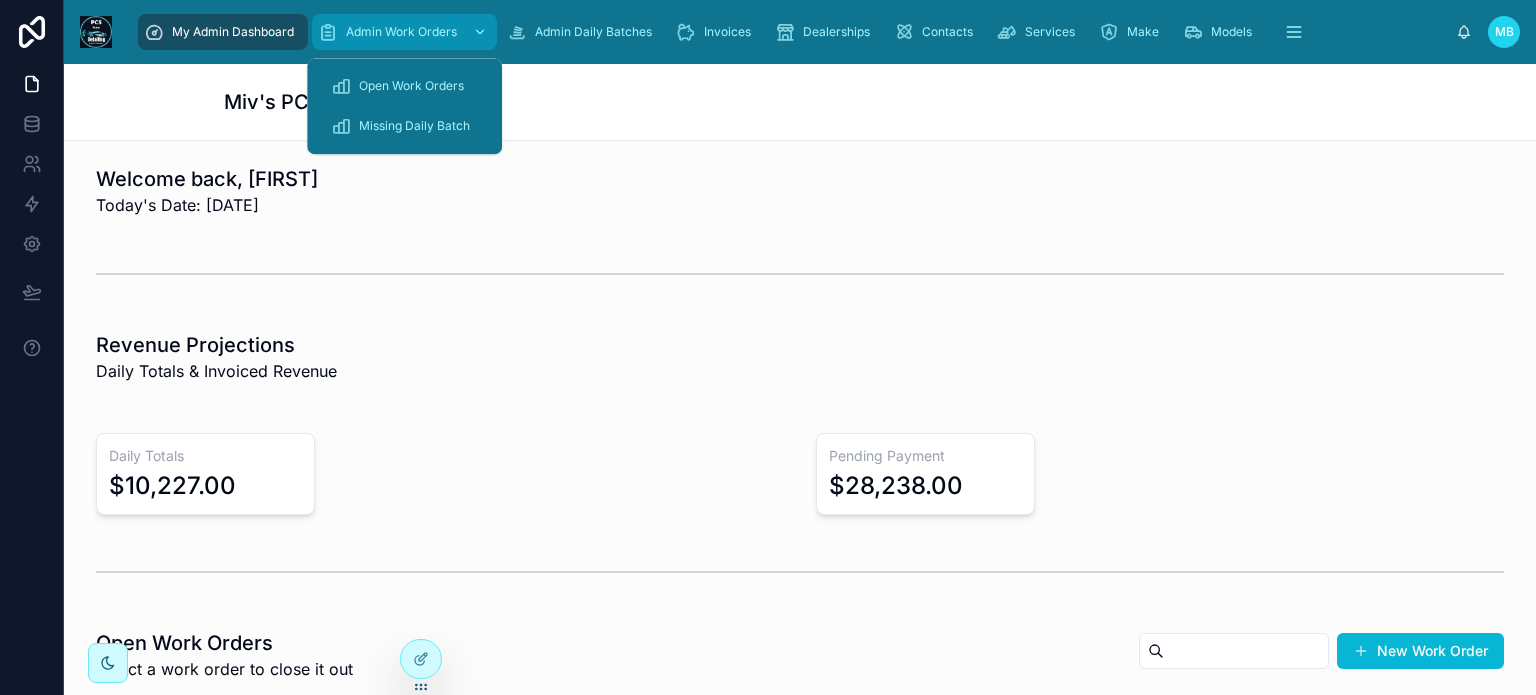 click on "Admin Work Orders" at bounding box center [401, 32] 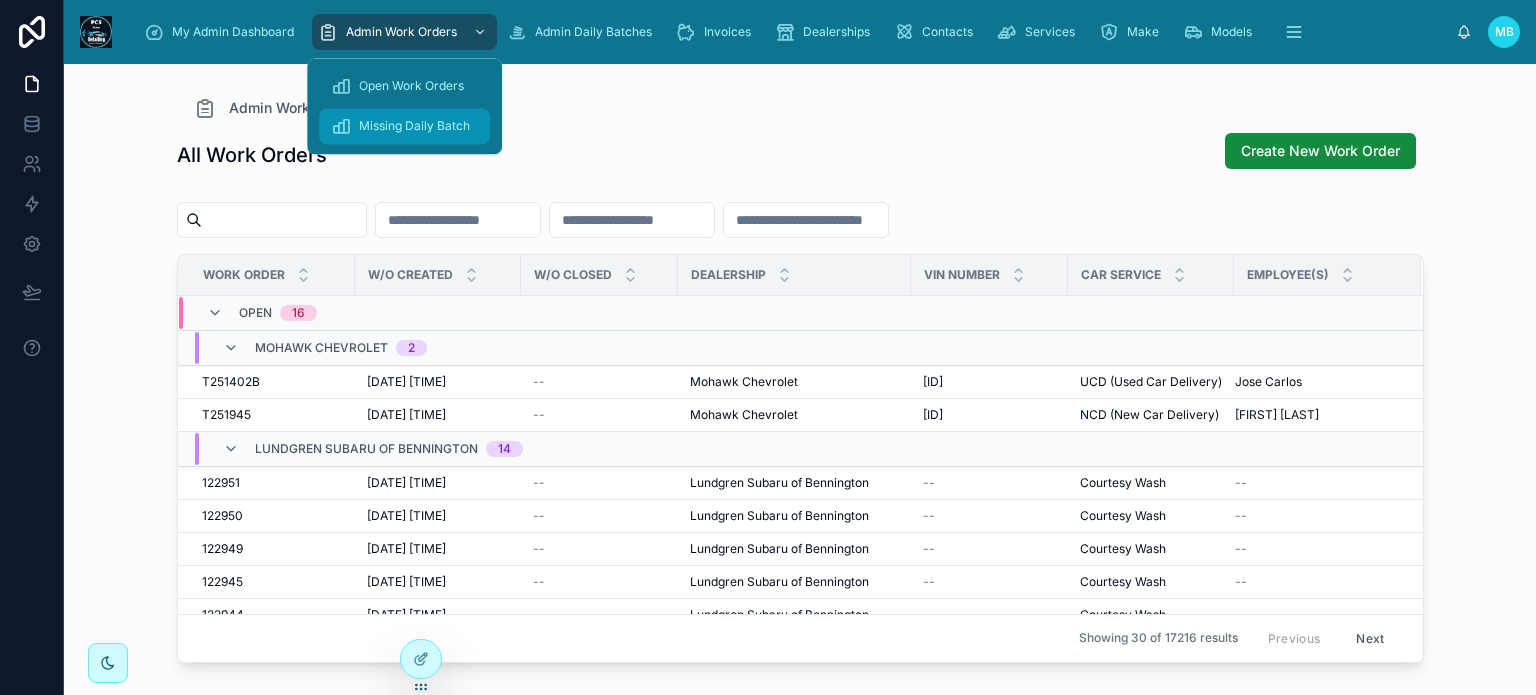 click on "Missing Daily Batch" at bounding box center (414, 126) 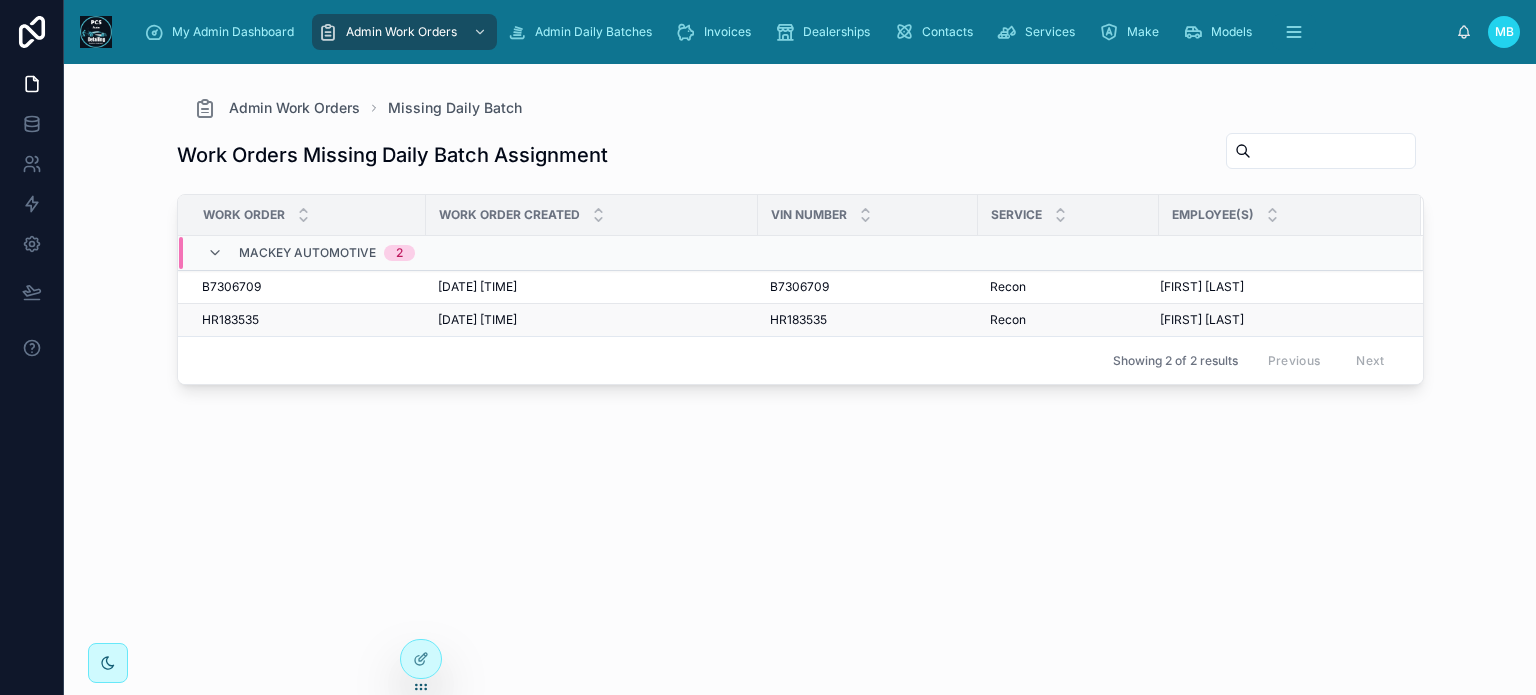 click on "HR183535" at bounding box center [230, 320] 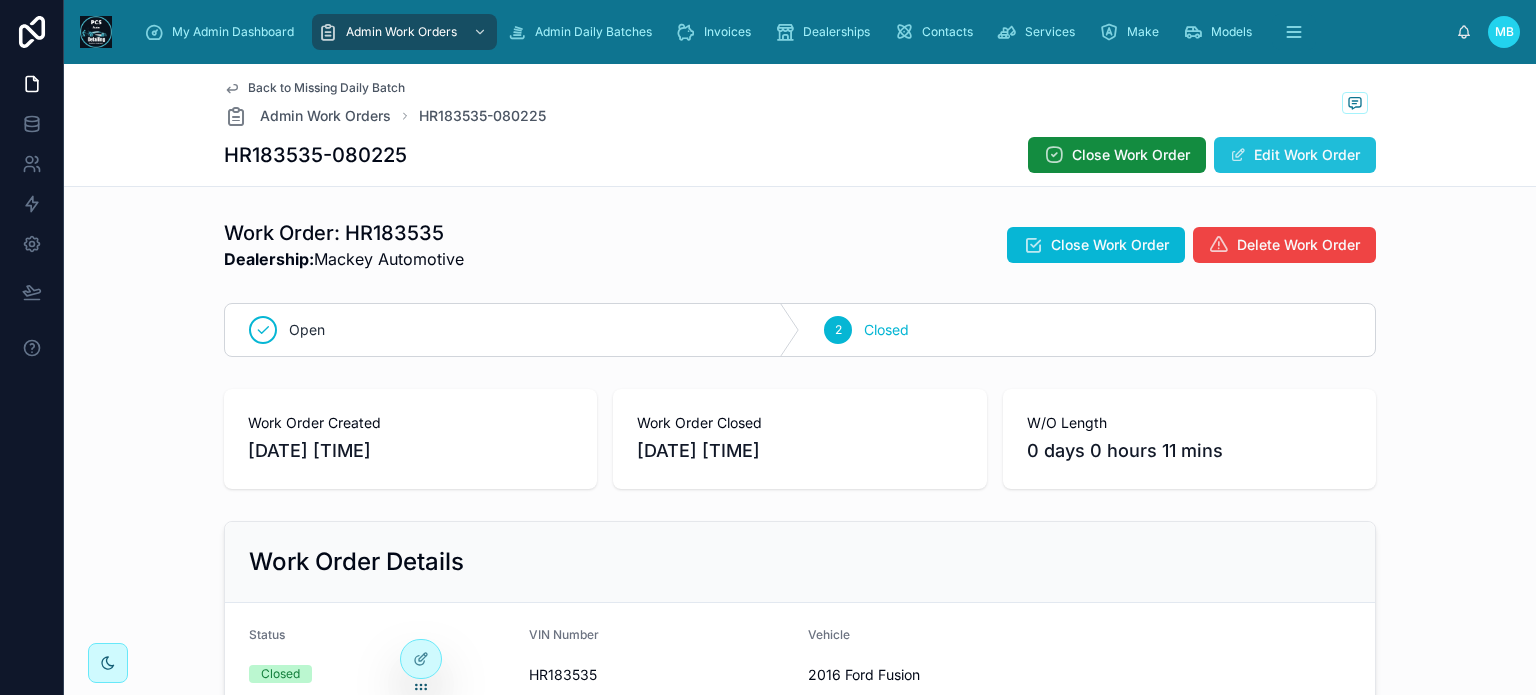 click on "Edit Work Order" at bounding box center [1295, 155] 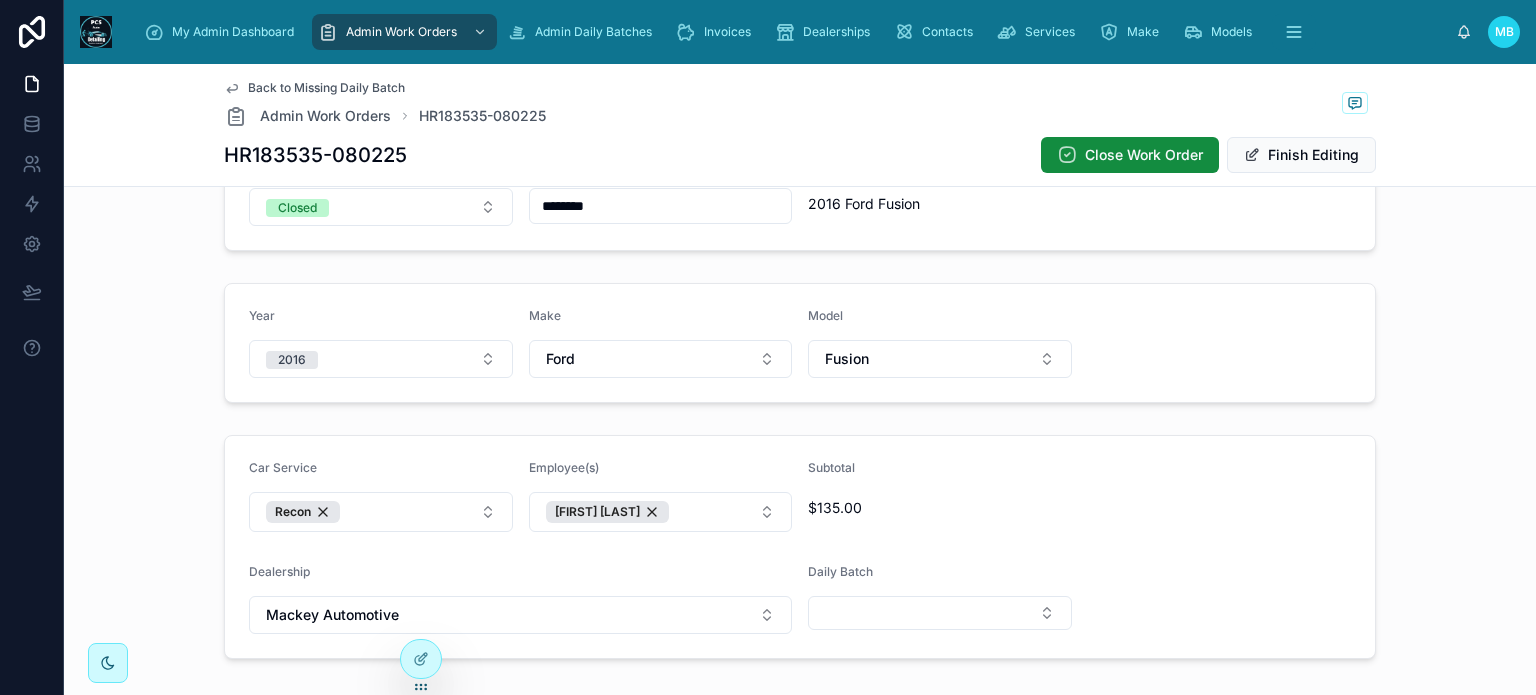 scroll, scrollTop: 500, scrollLeft: 0, axis: vertical 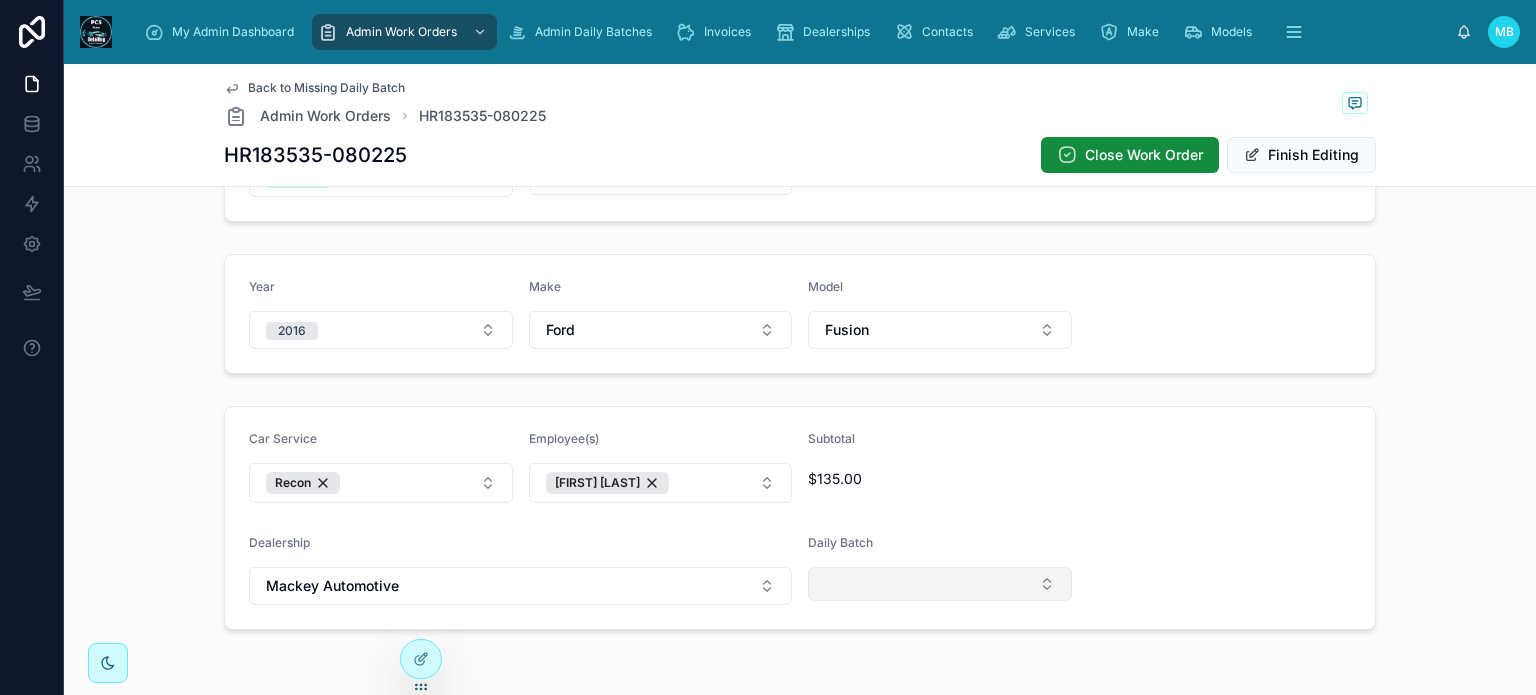 click at bounding box center (940, 584) 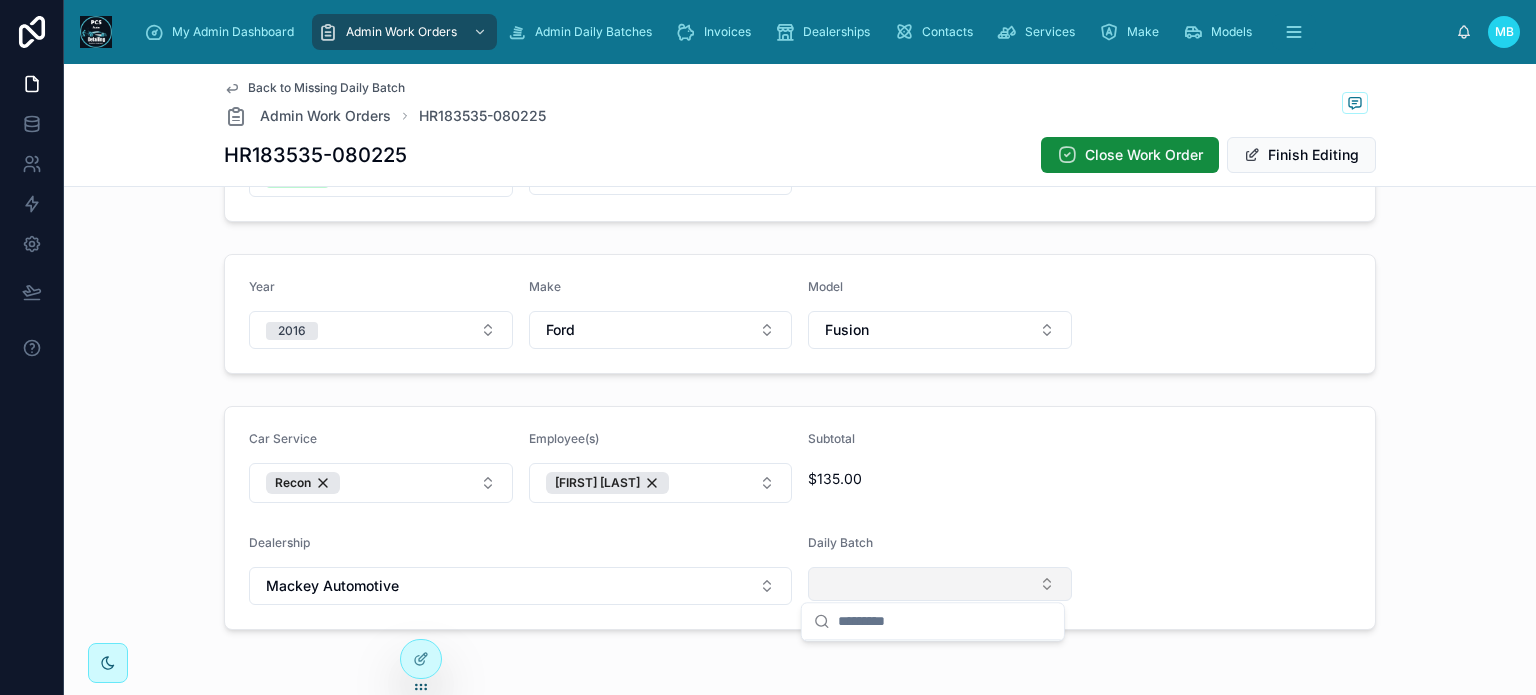 click at bounding box center [940, 584] 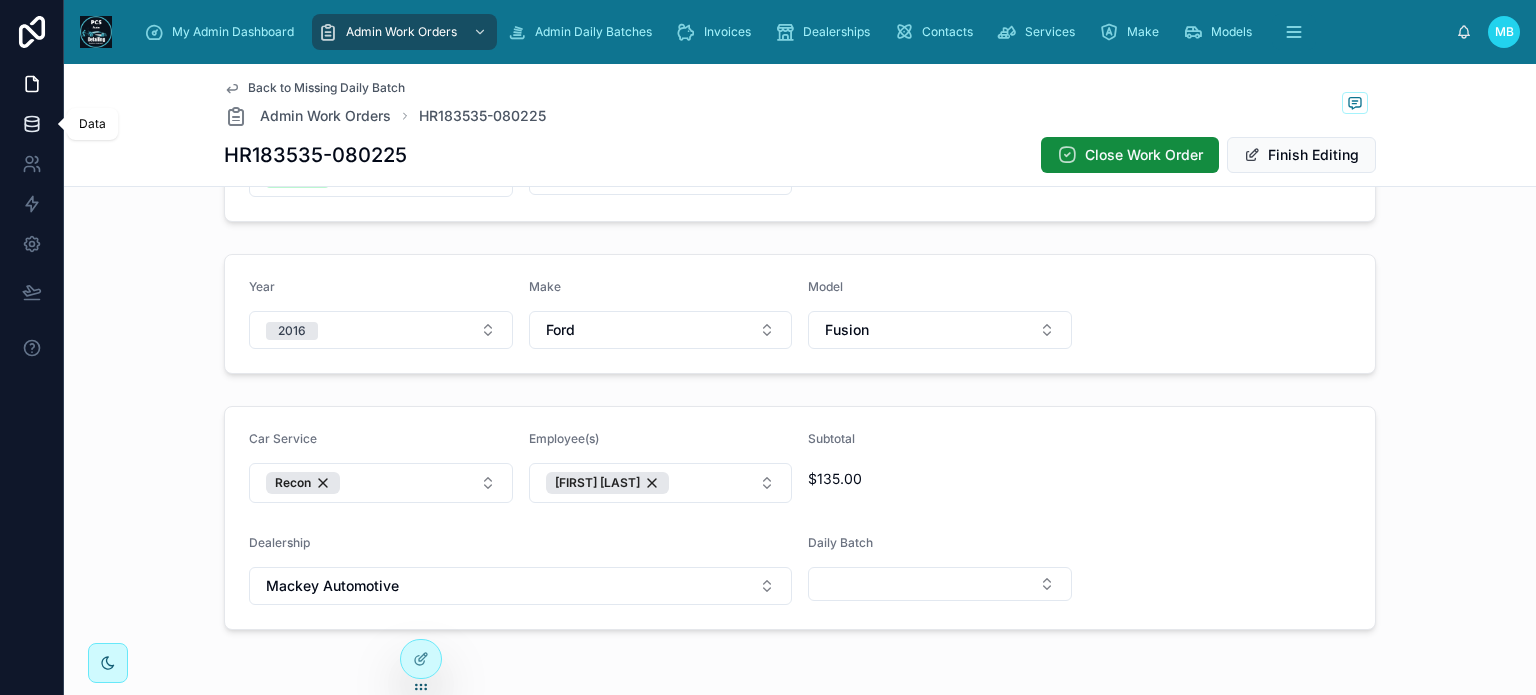 click 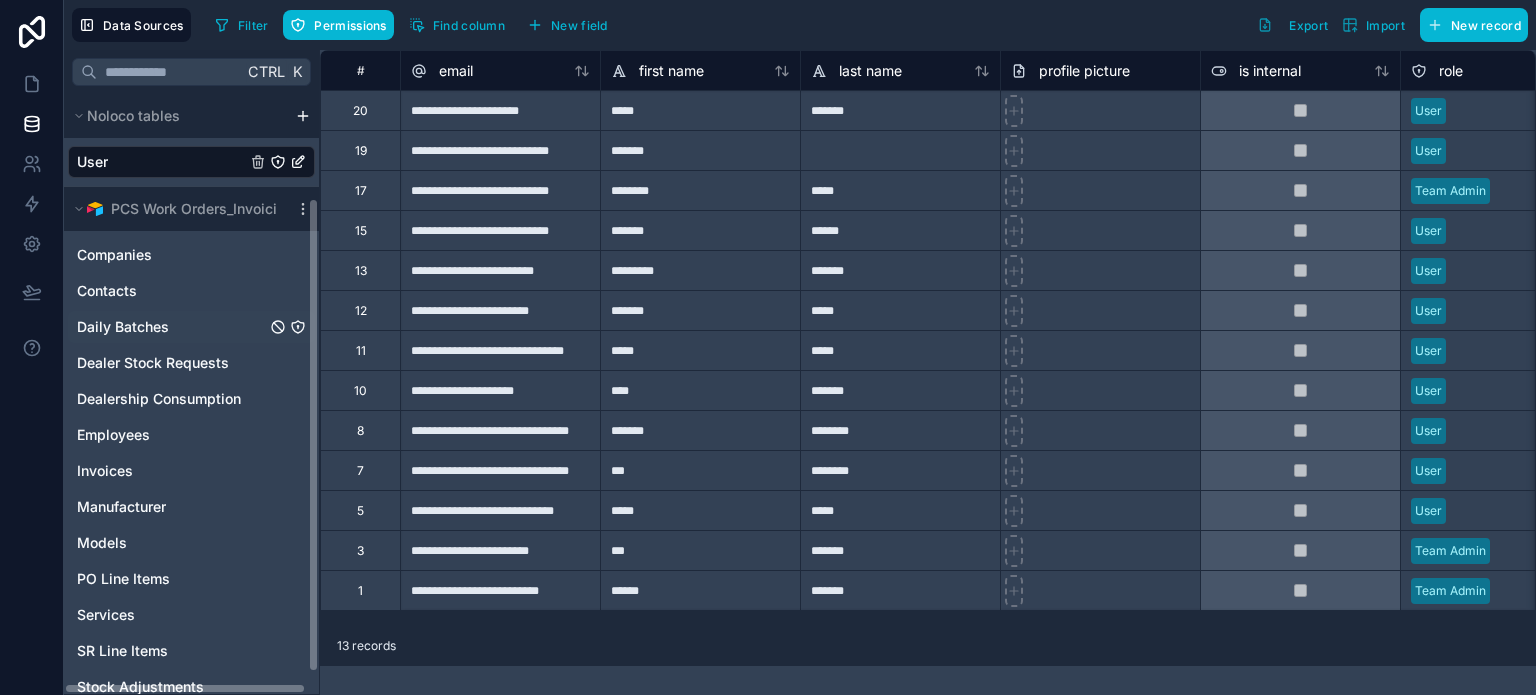 scroll, scrollTop: 160, scrollLeft: 0, axis: vertical 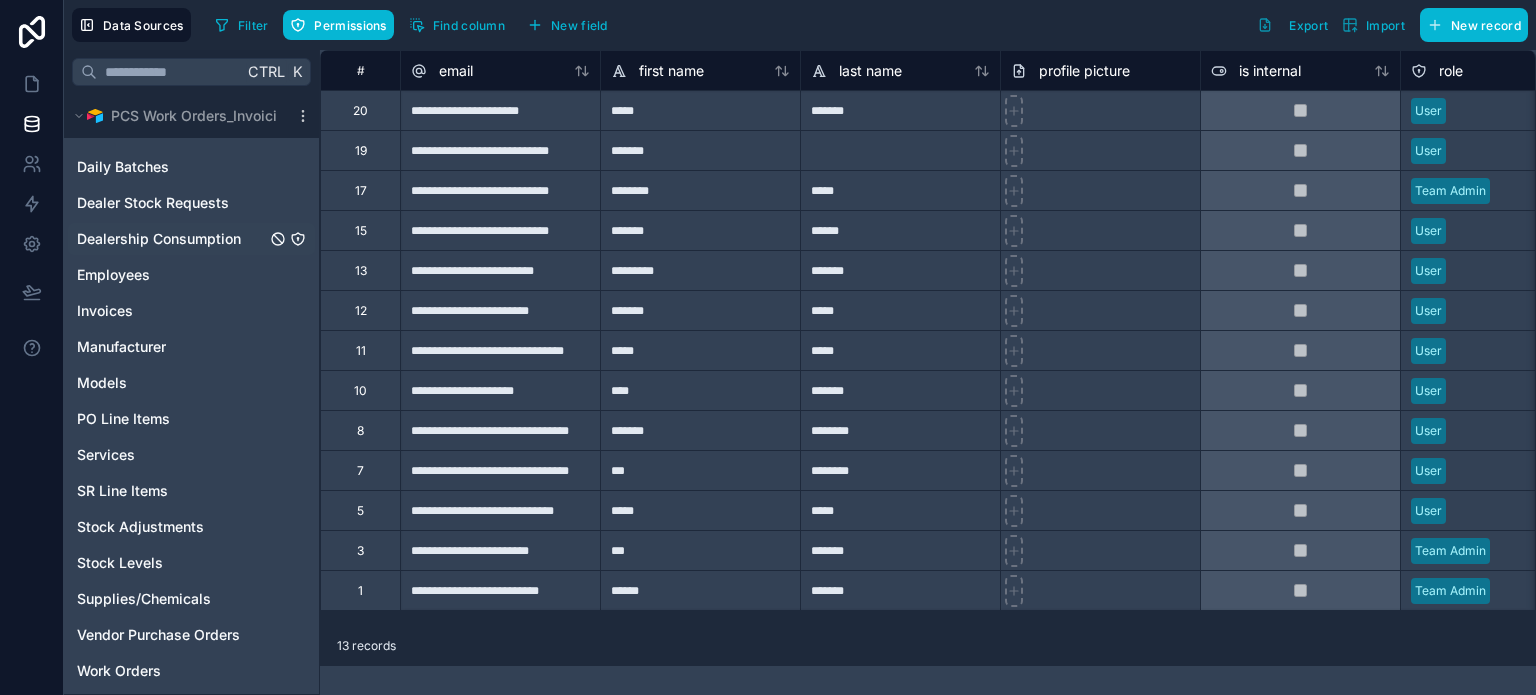 click on "Dealership Consumption" at bounding box center [159, 239] 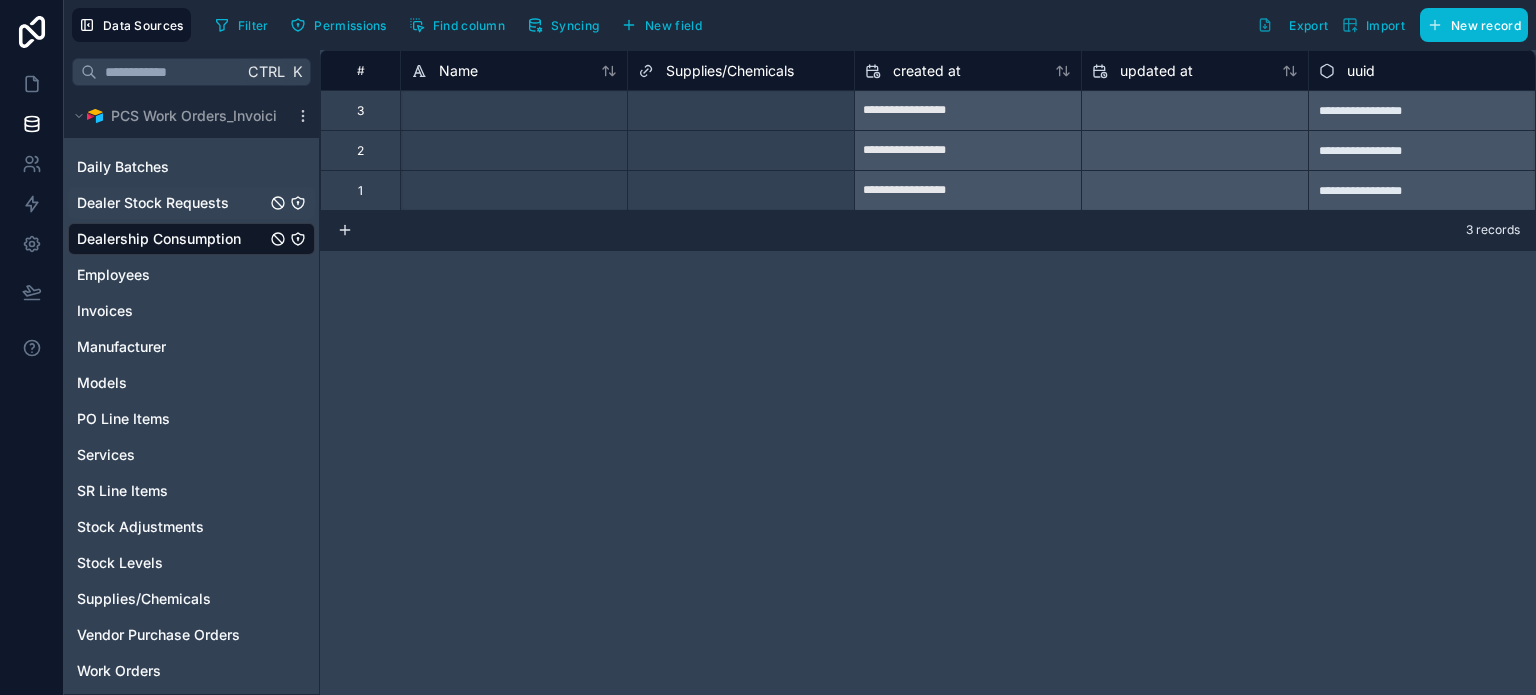 click on "Dealer Stock Requests" at bounding box center [153, 203] 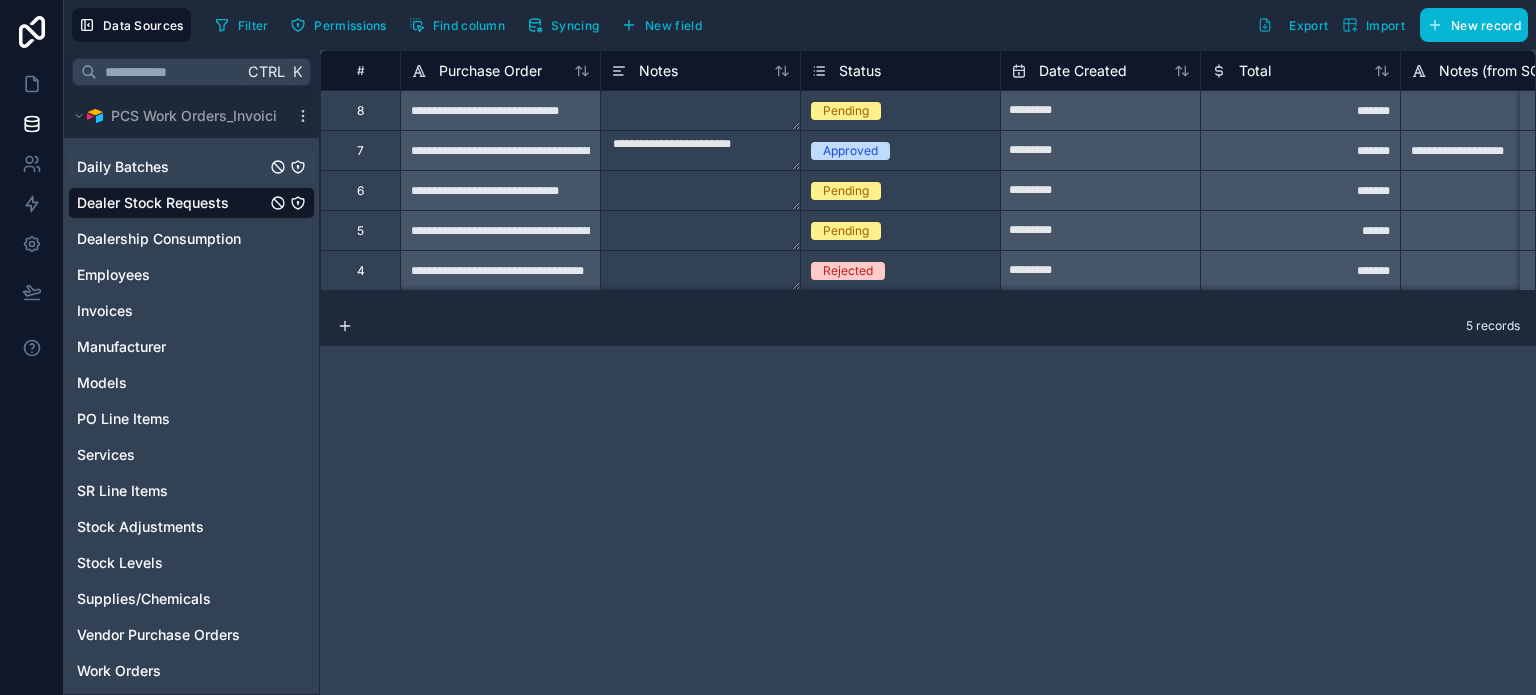 click on "Daily Batches" at bounding box center (123, 167) 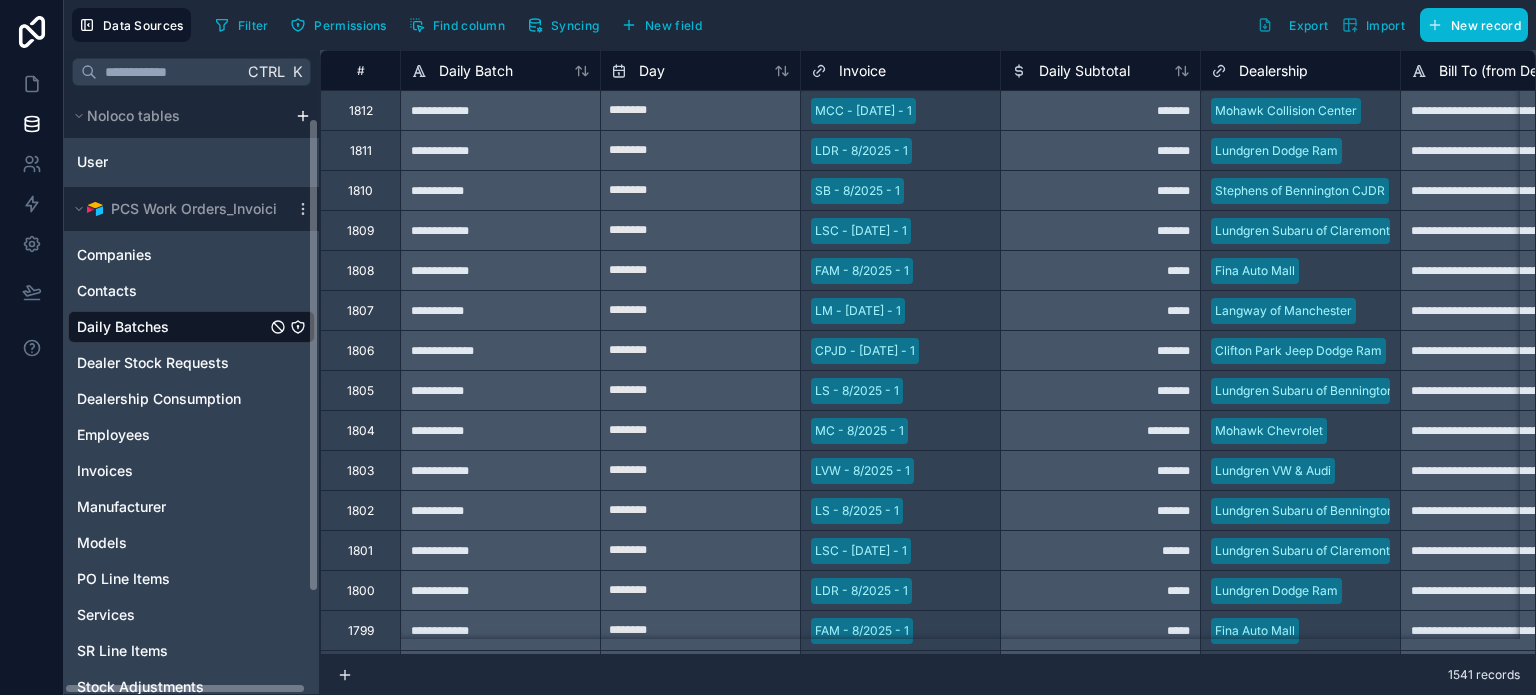 scroll, scrollTop: 0, scrollLeft: 0, axis: both 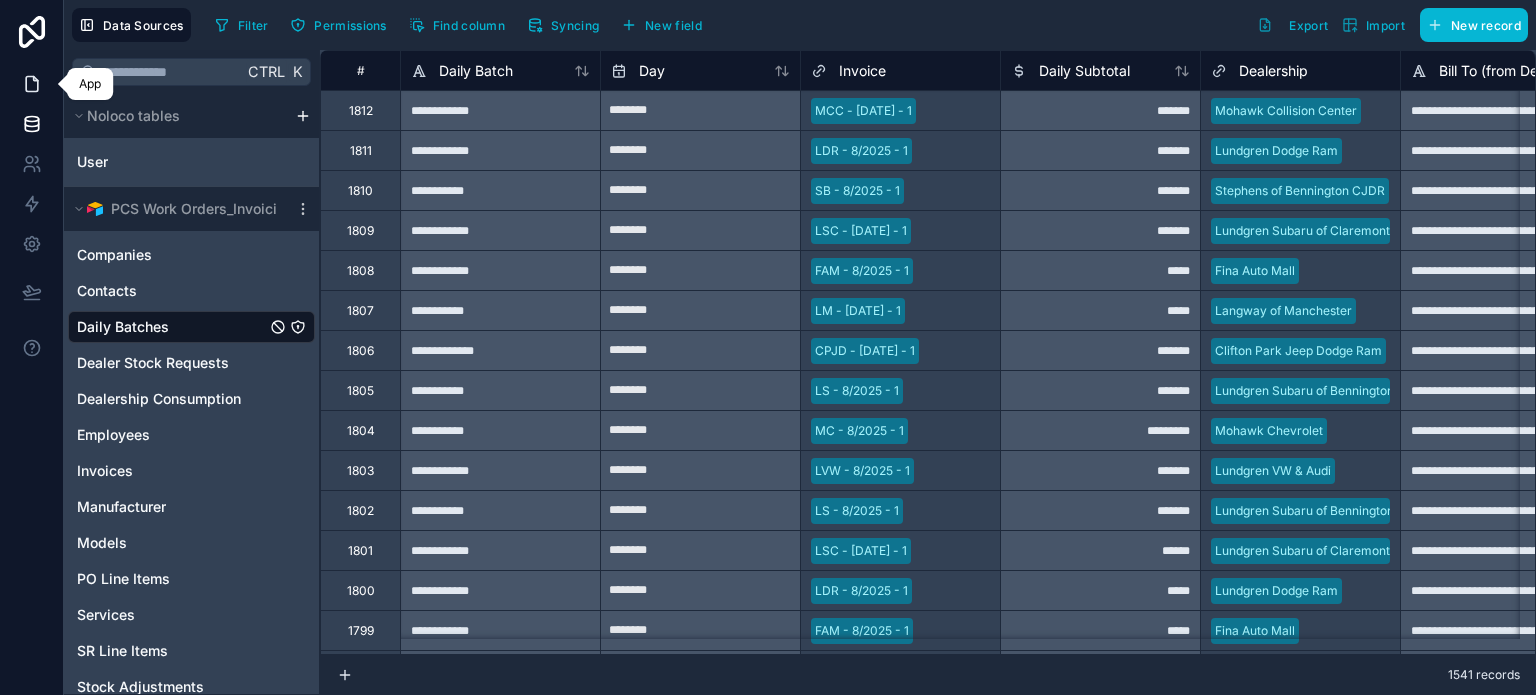 click 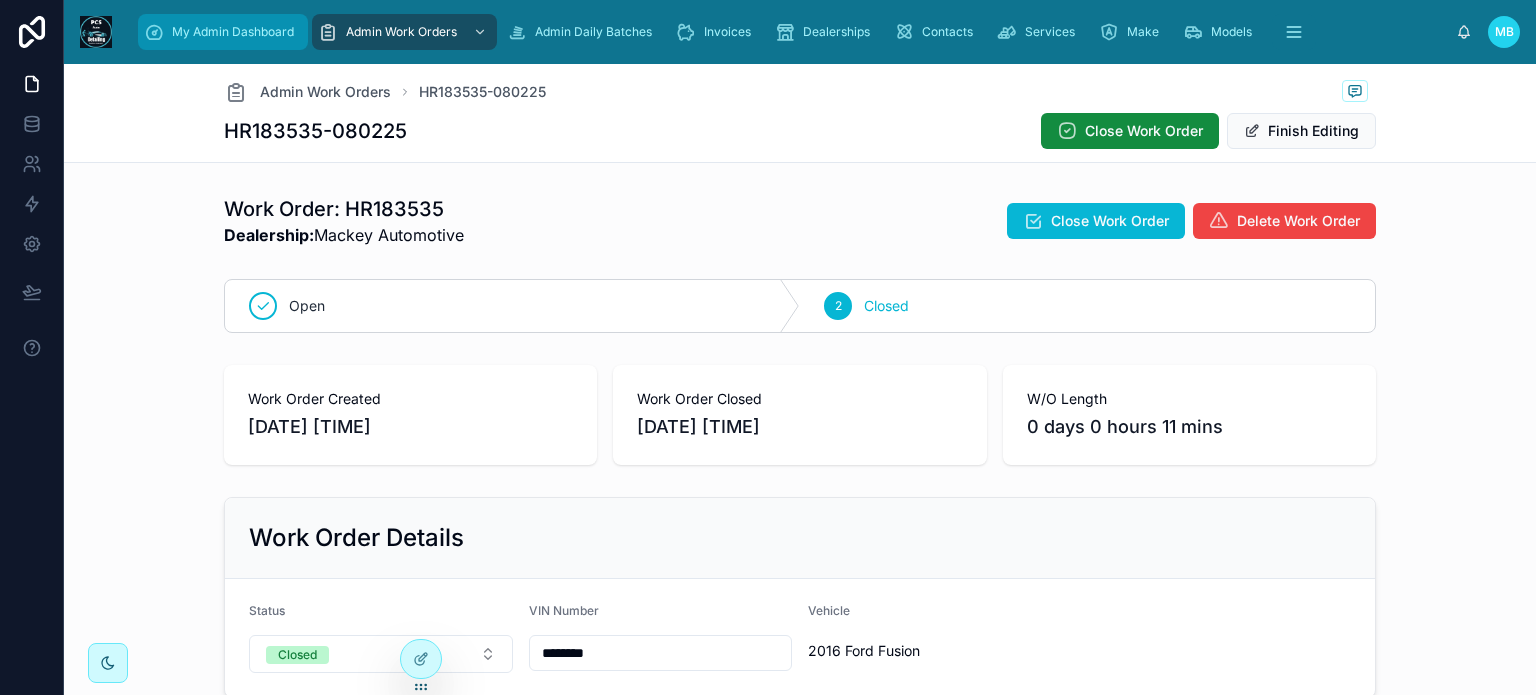 click on "My Admin Dashboard" at bounding box center [223, 32] 